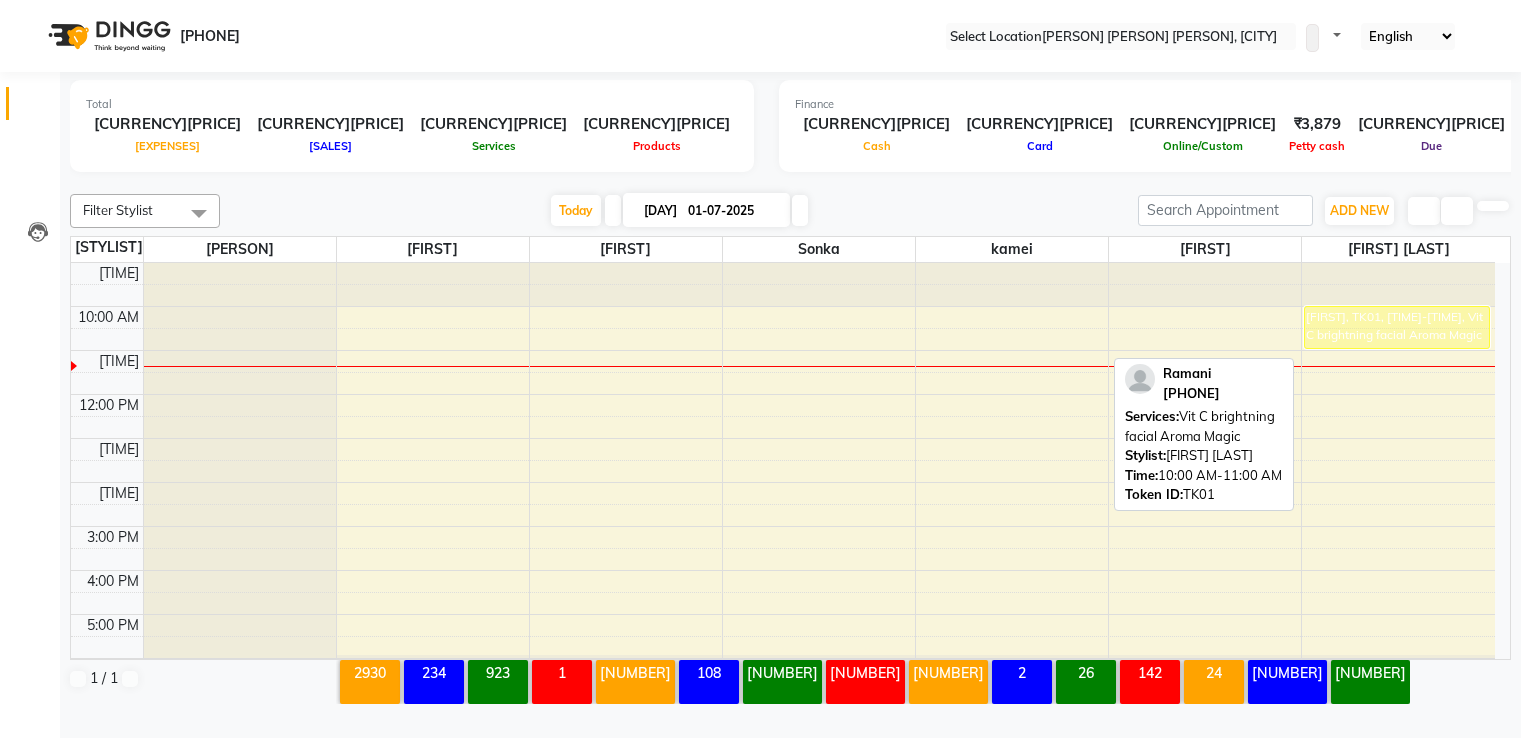 scroll, scrollTop: 0, scrollLeft: 0, axis: both 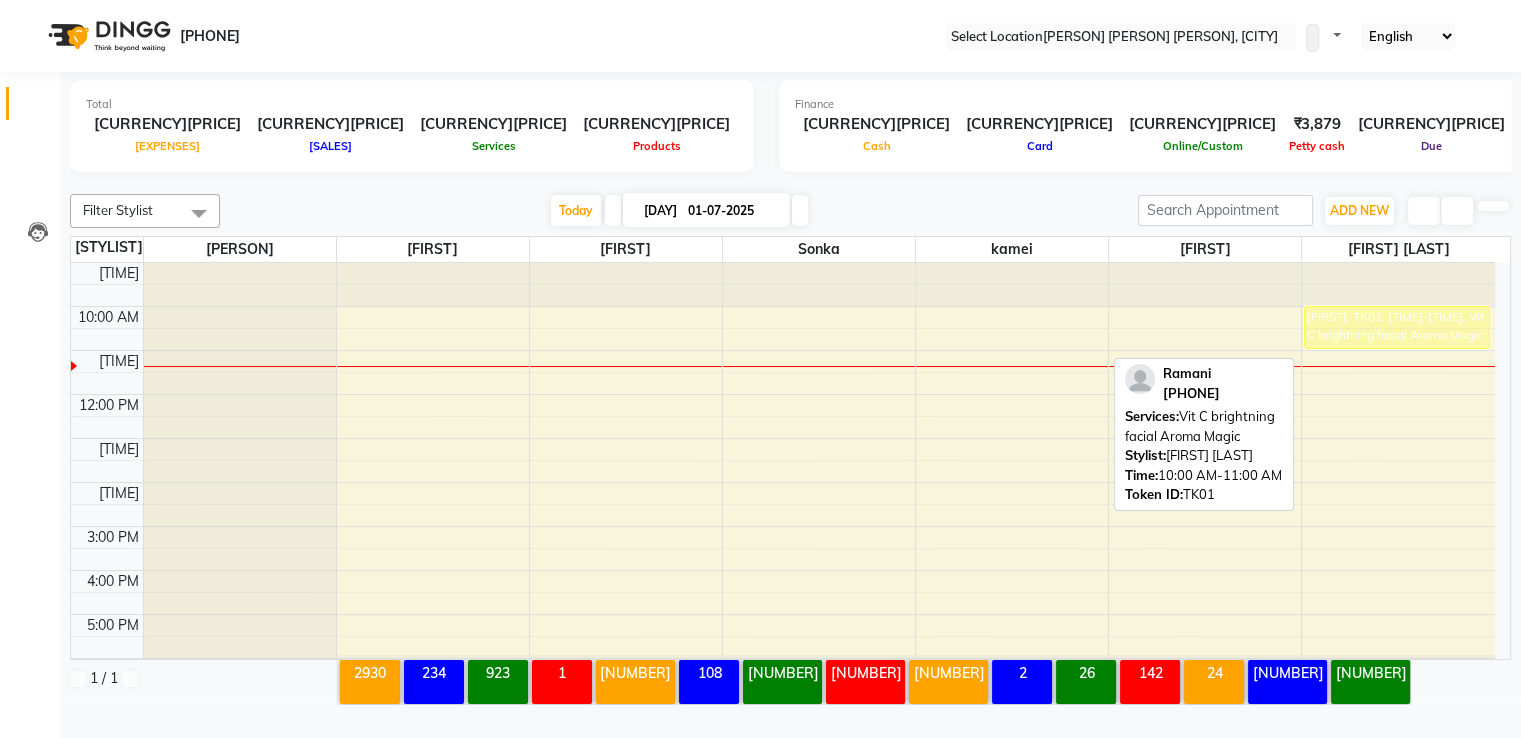 click on "[FIRST], TK01, [TIME]-[TIME], Vit C brightning facial Aroma Magic" at bounding box center (1397, 327) 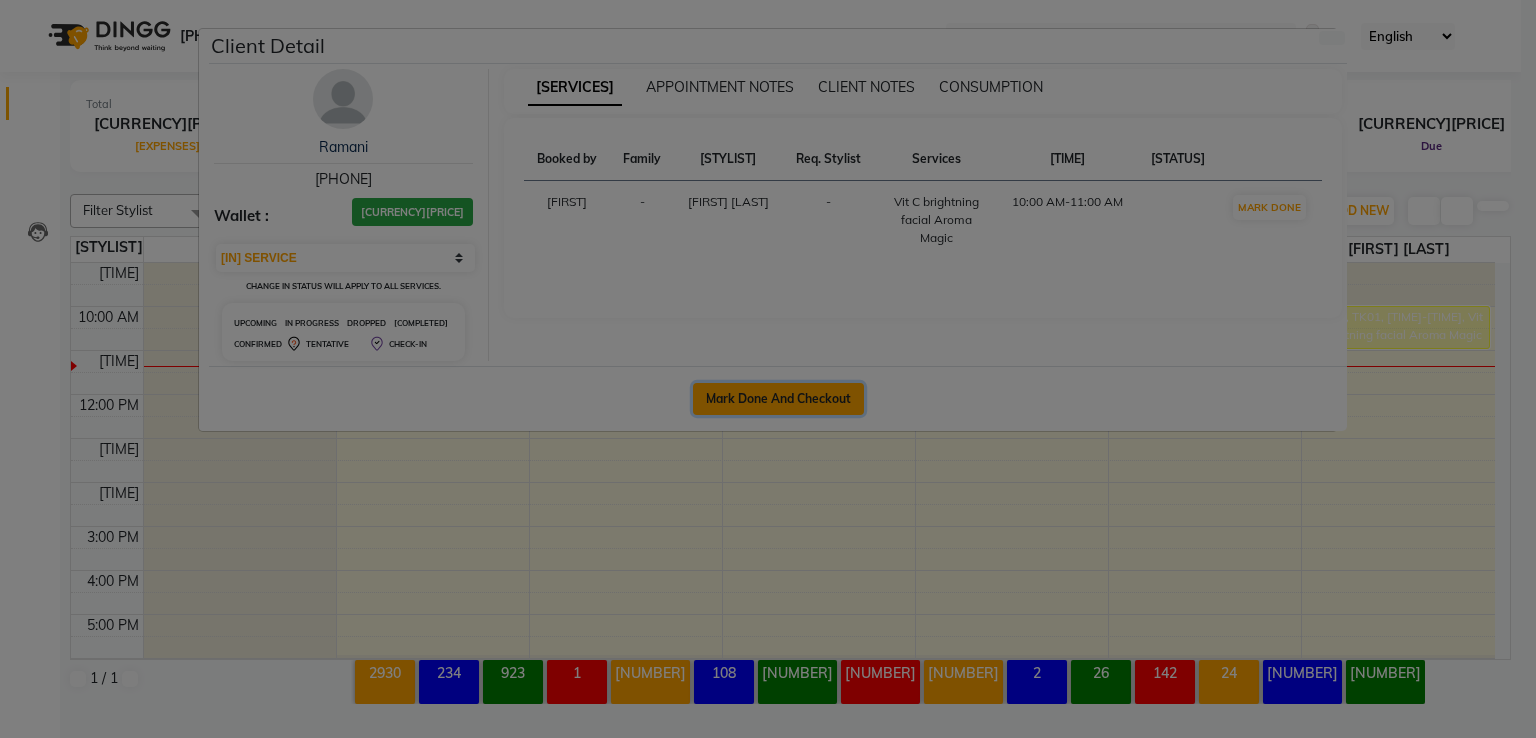 click on "Mark Done And Checkout" at bounding box center (778, 399) 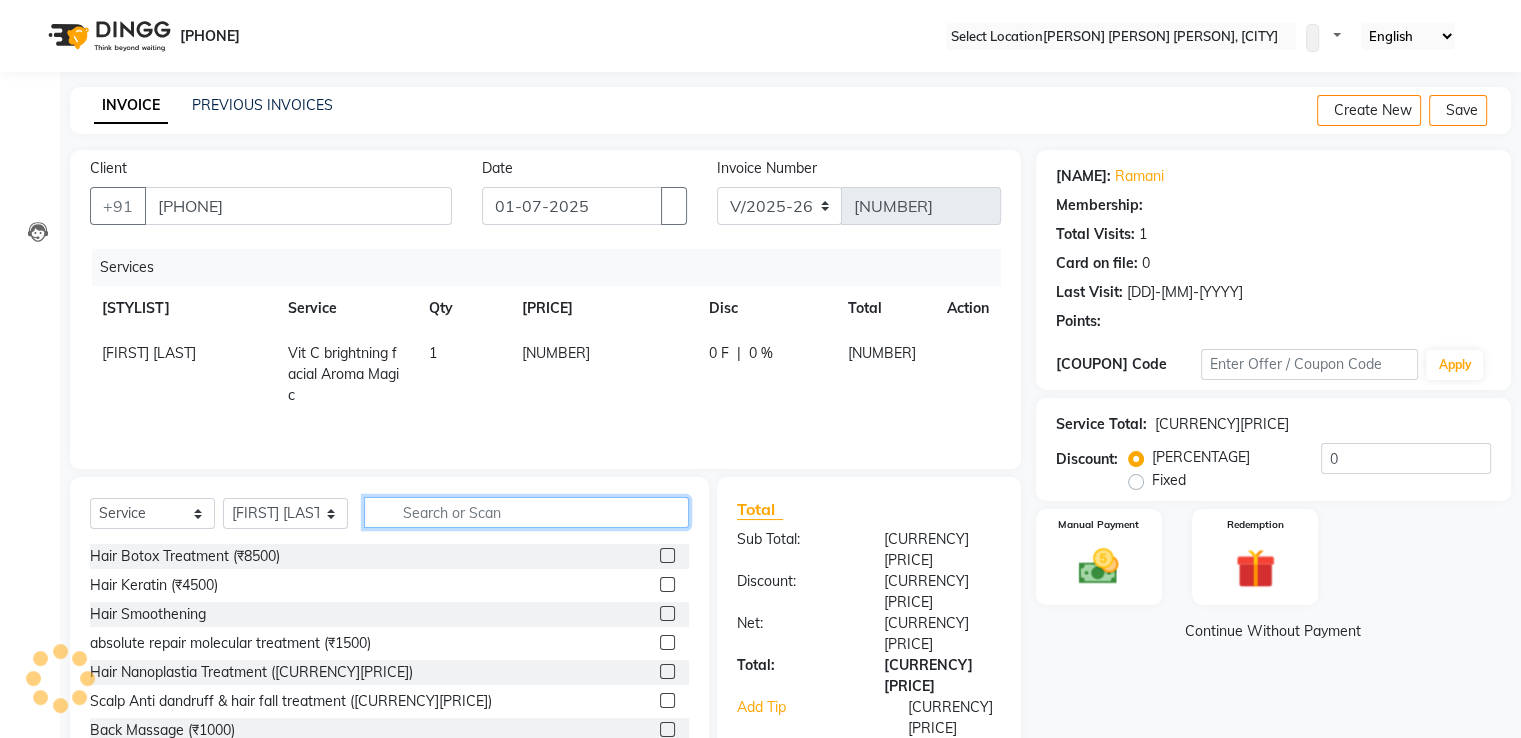 click at bounding box center (526, 512) 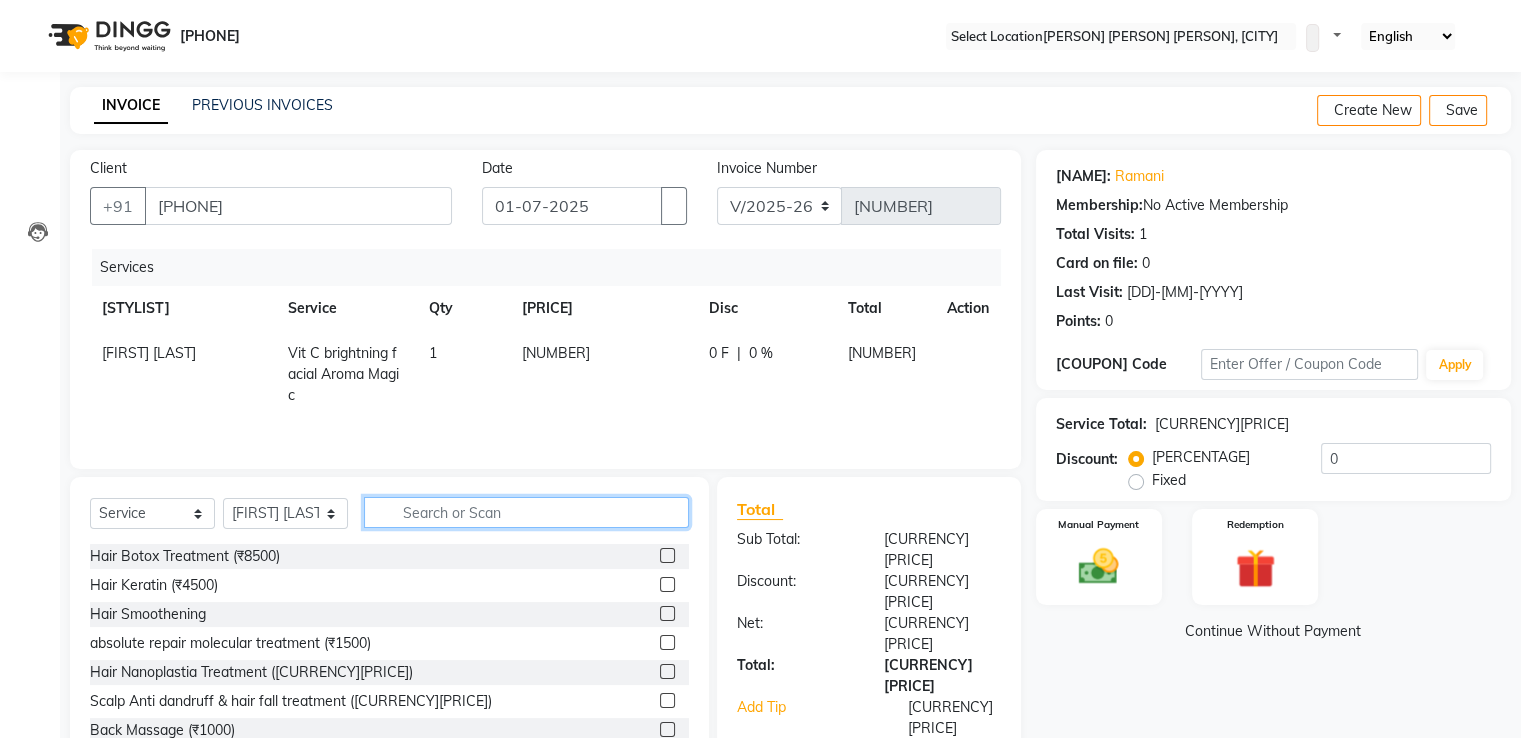 click at bounding box center (526, 512) 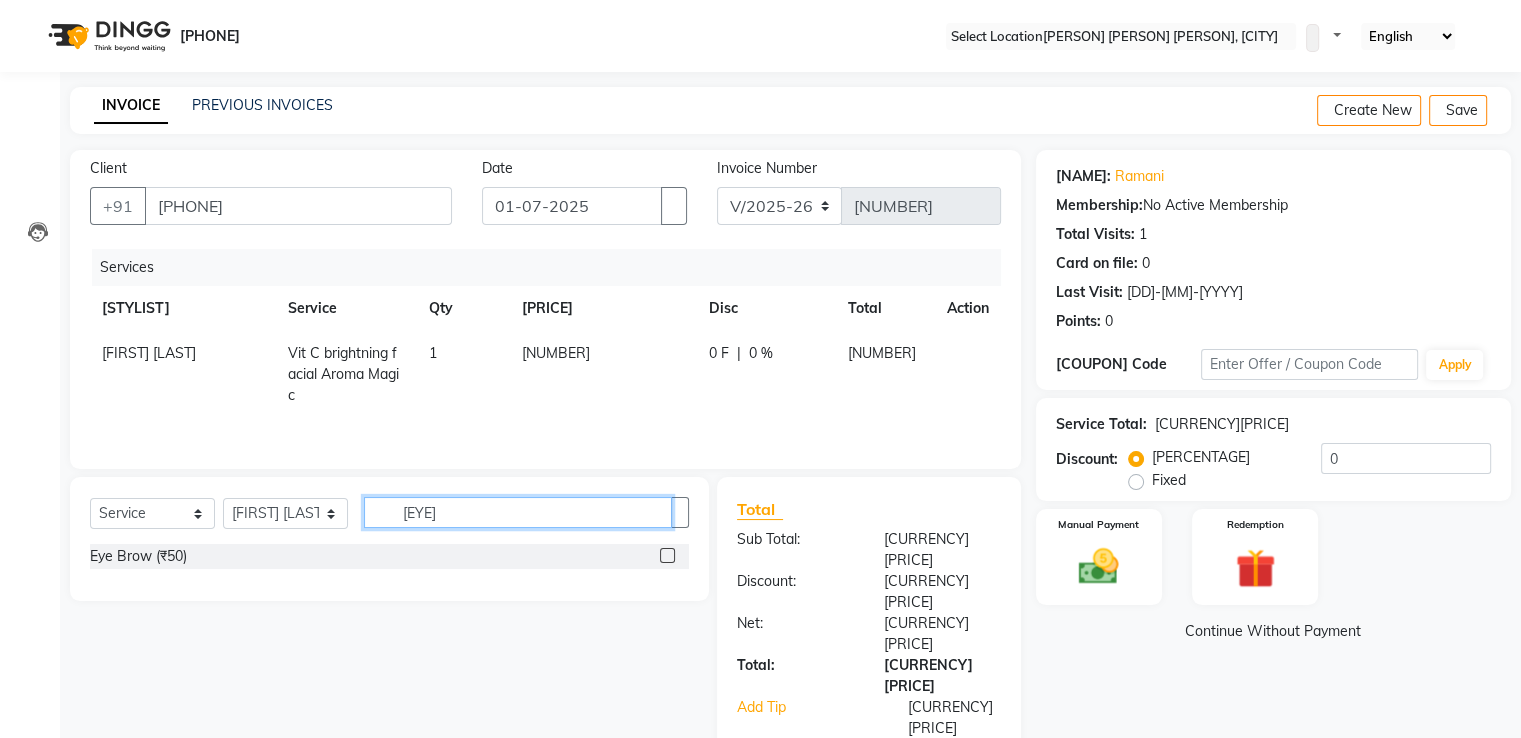 type on "[EYE]" 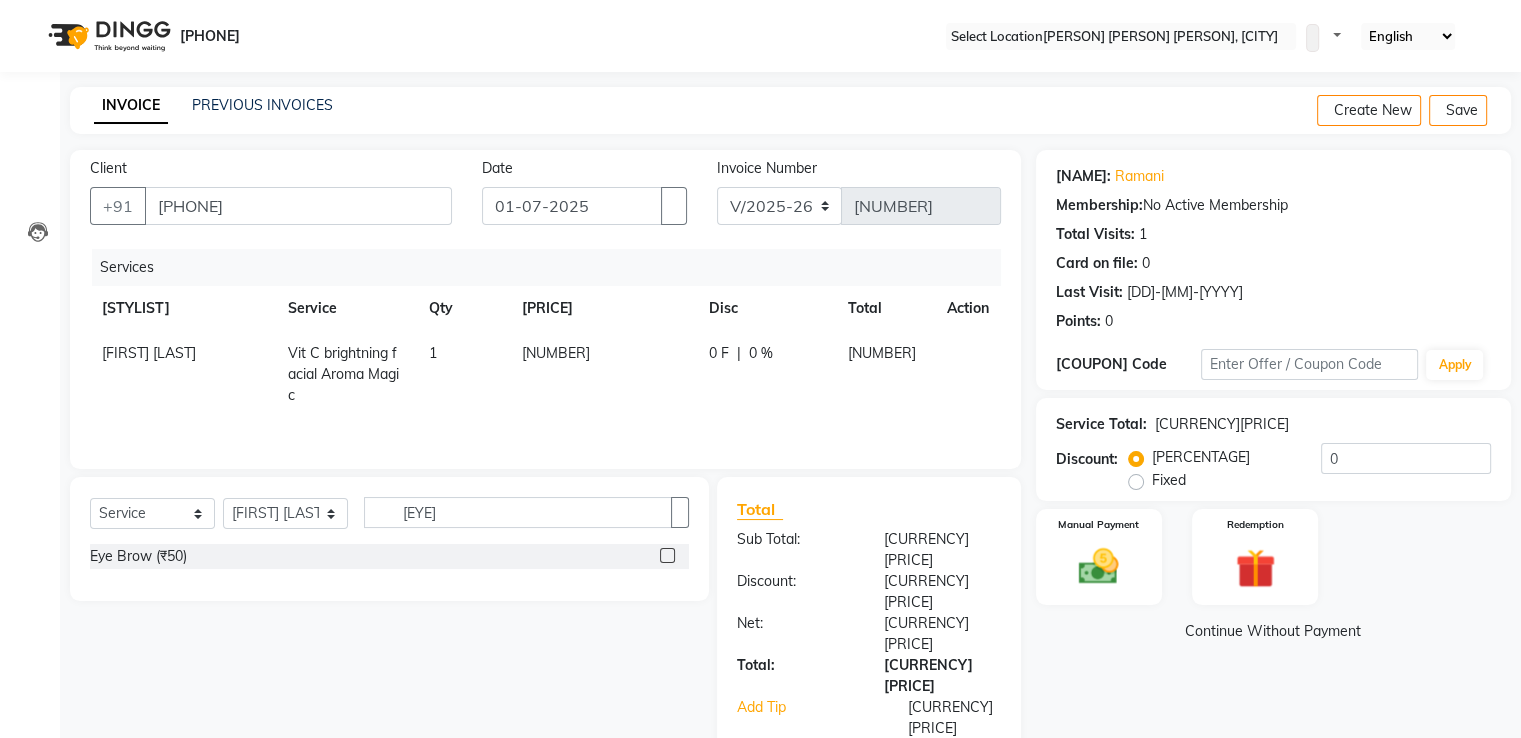 click at bounding box center (667, 555) 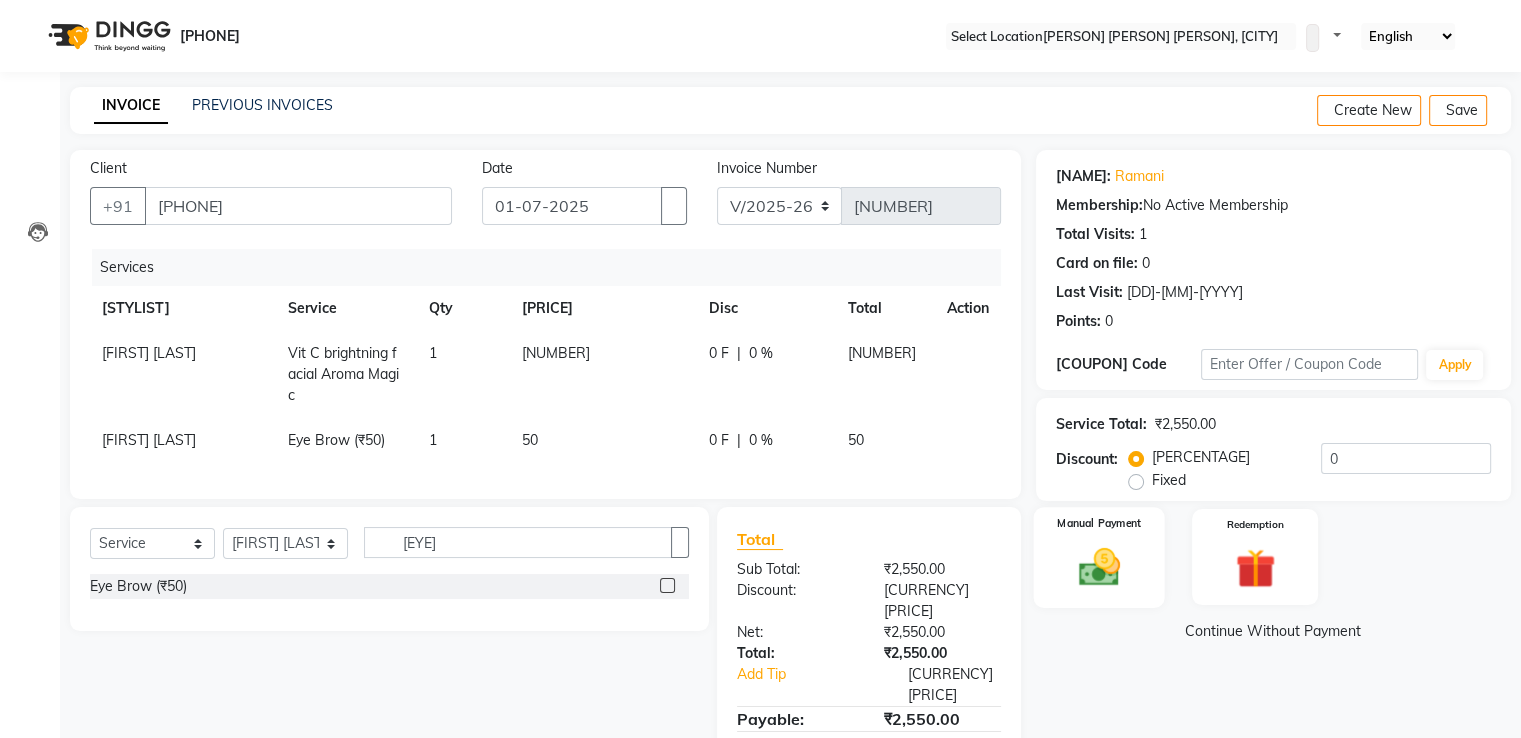 click at bounding box center [1098, 567] 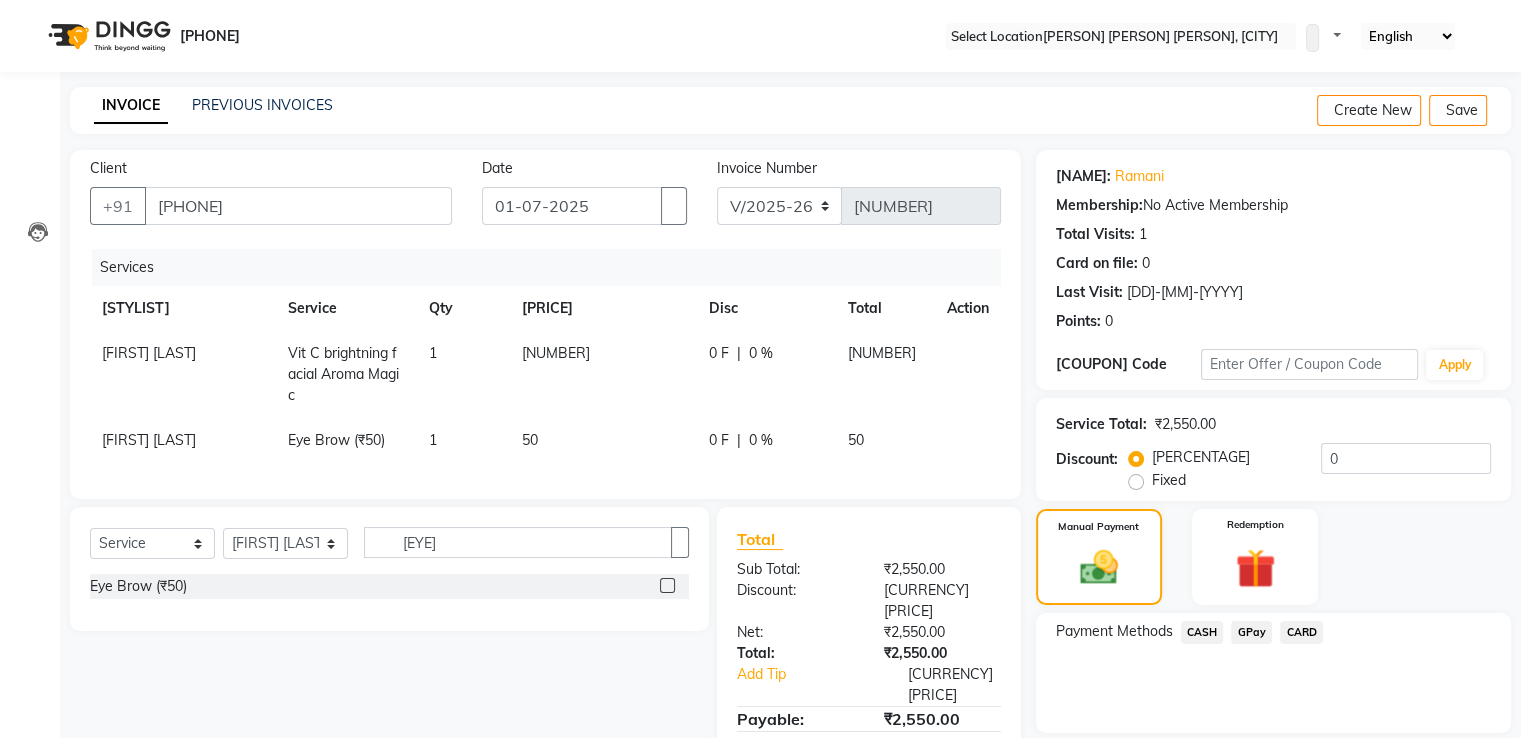 click on "CASH" at bounding box center [1202, 632] 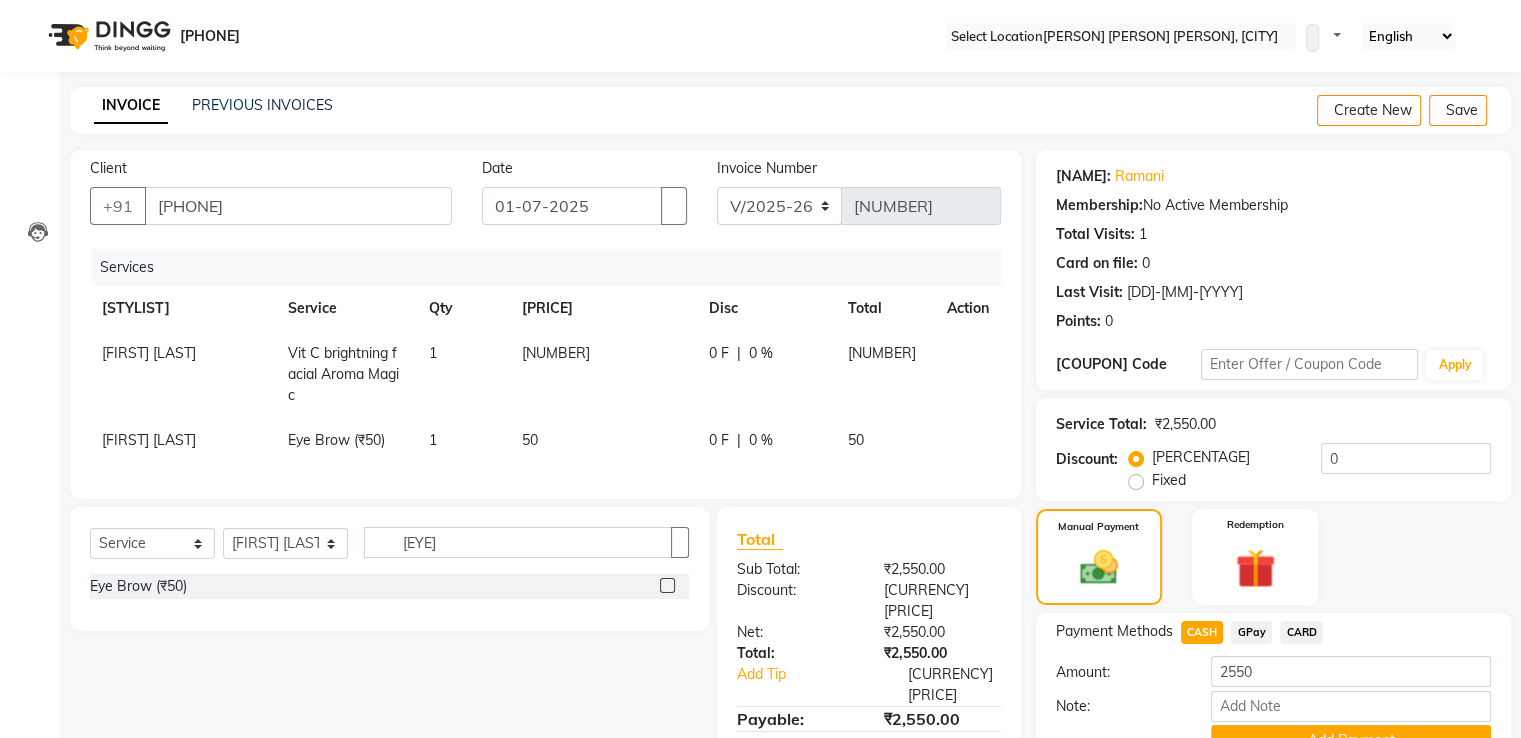 scroll, scrollTop: 81, scrollLeft: 0, axis: vertical 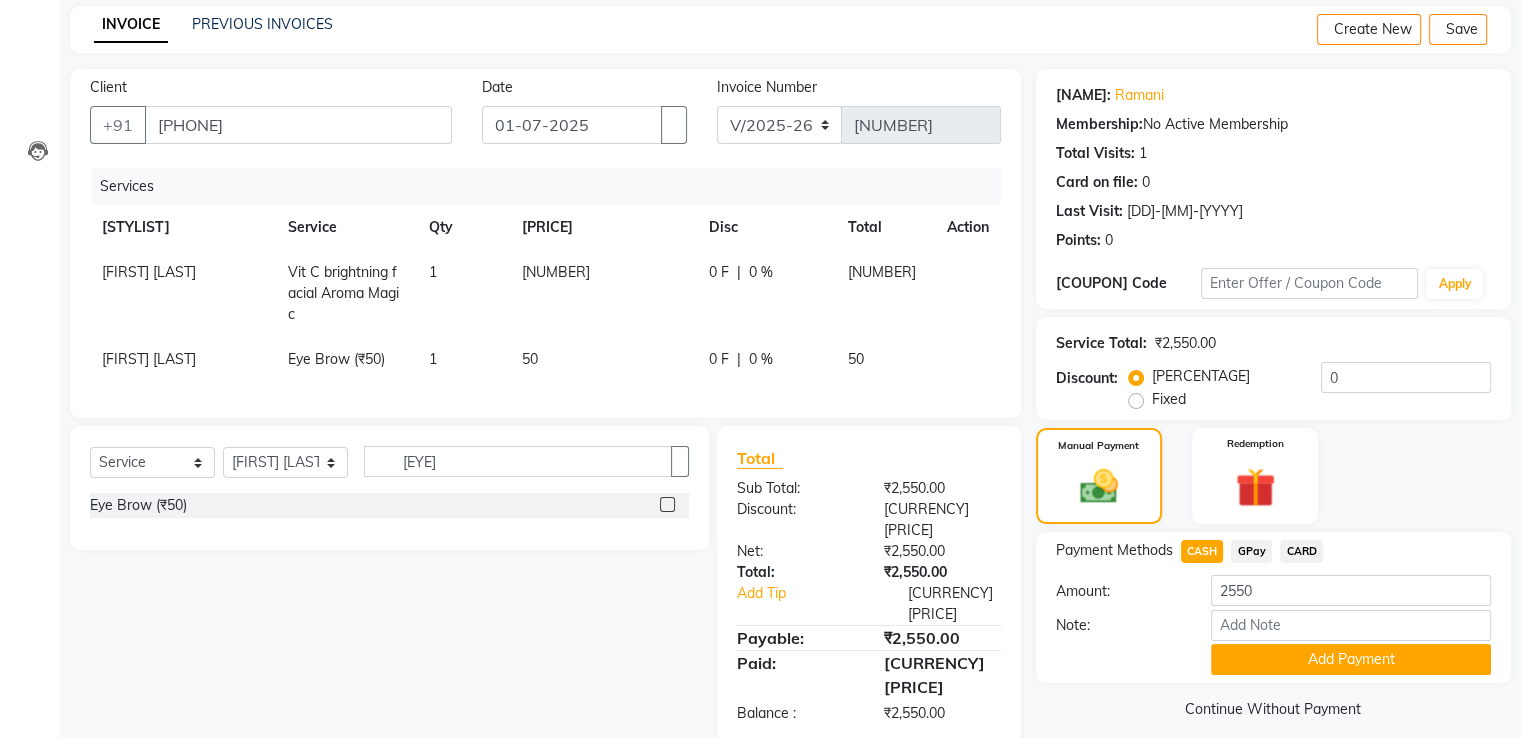click on "Vit C brightning facial Aroma Magic" at bounding box center [346, 293] 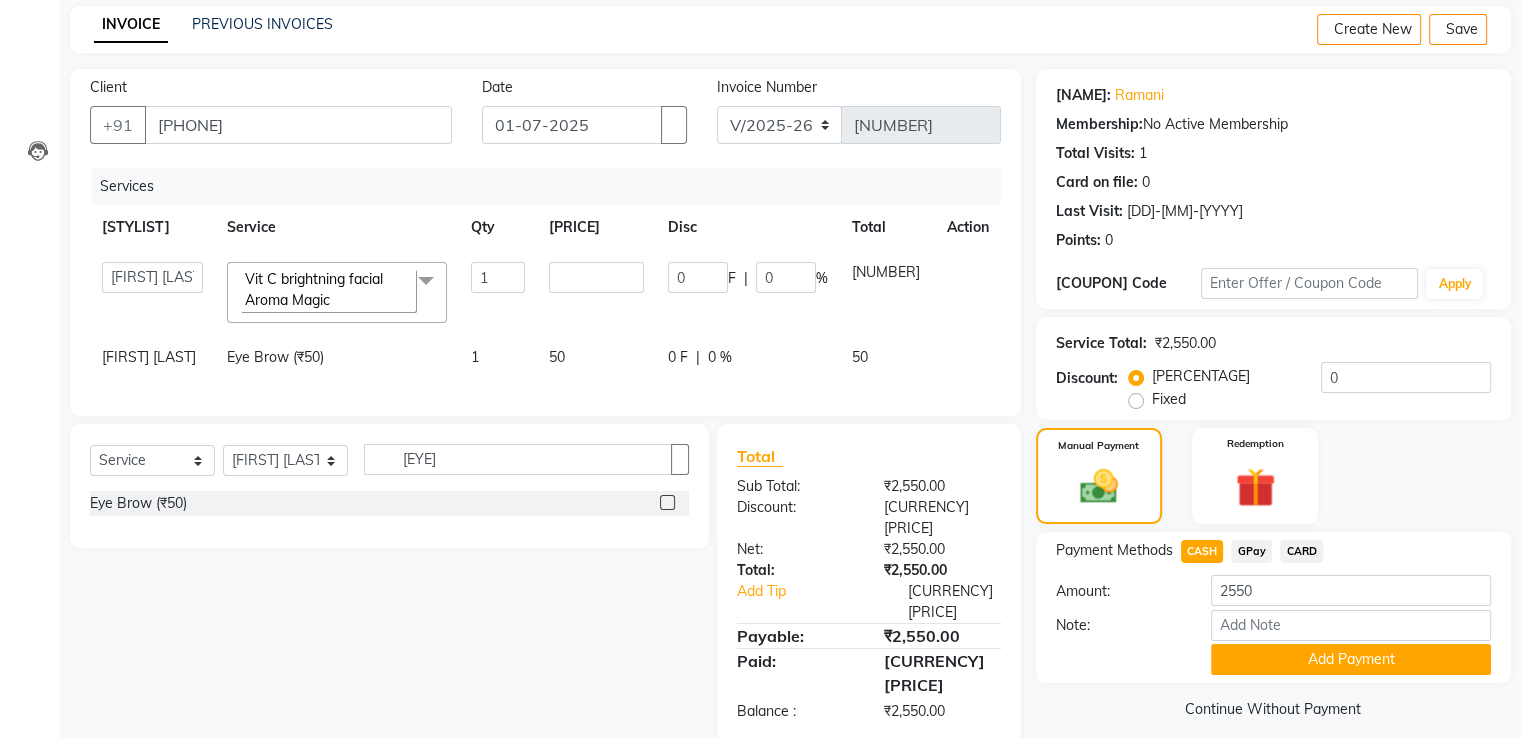 click on "Vit C brightning facial Aroma Magic  x" at bounding box center [328, 290] 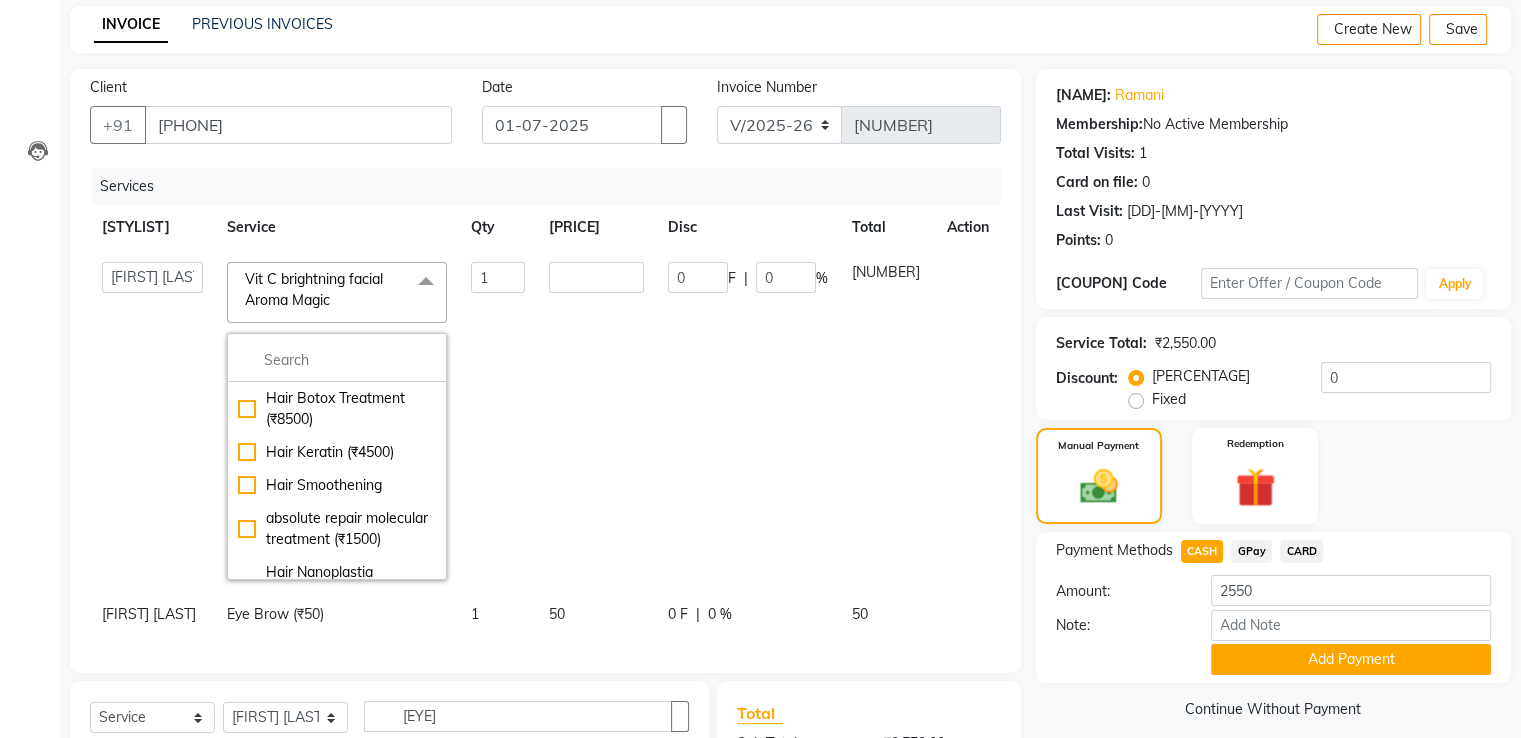 click at bounding box center [337, 360] 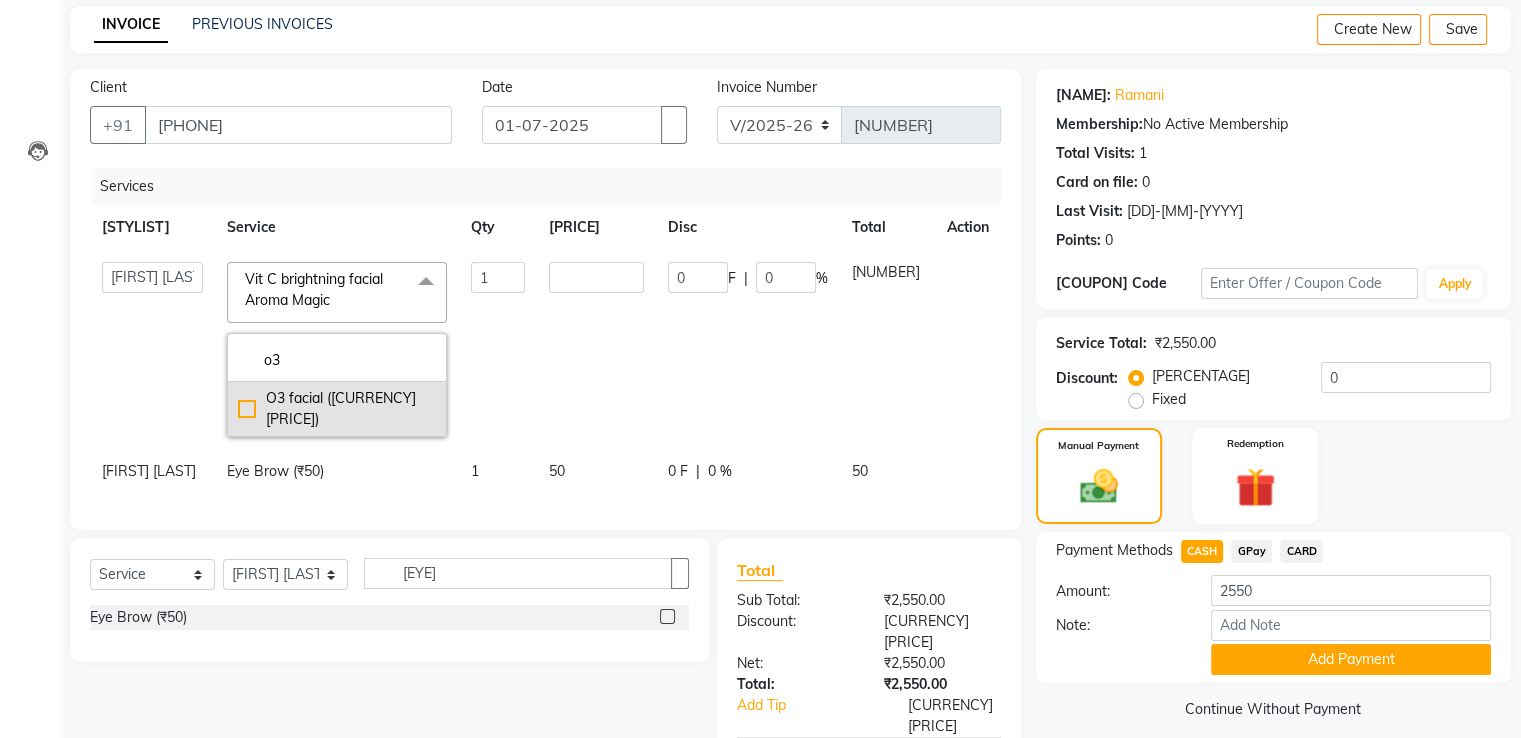 type on "o3" 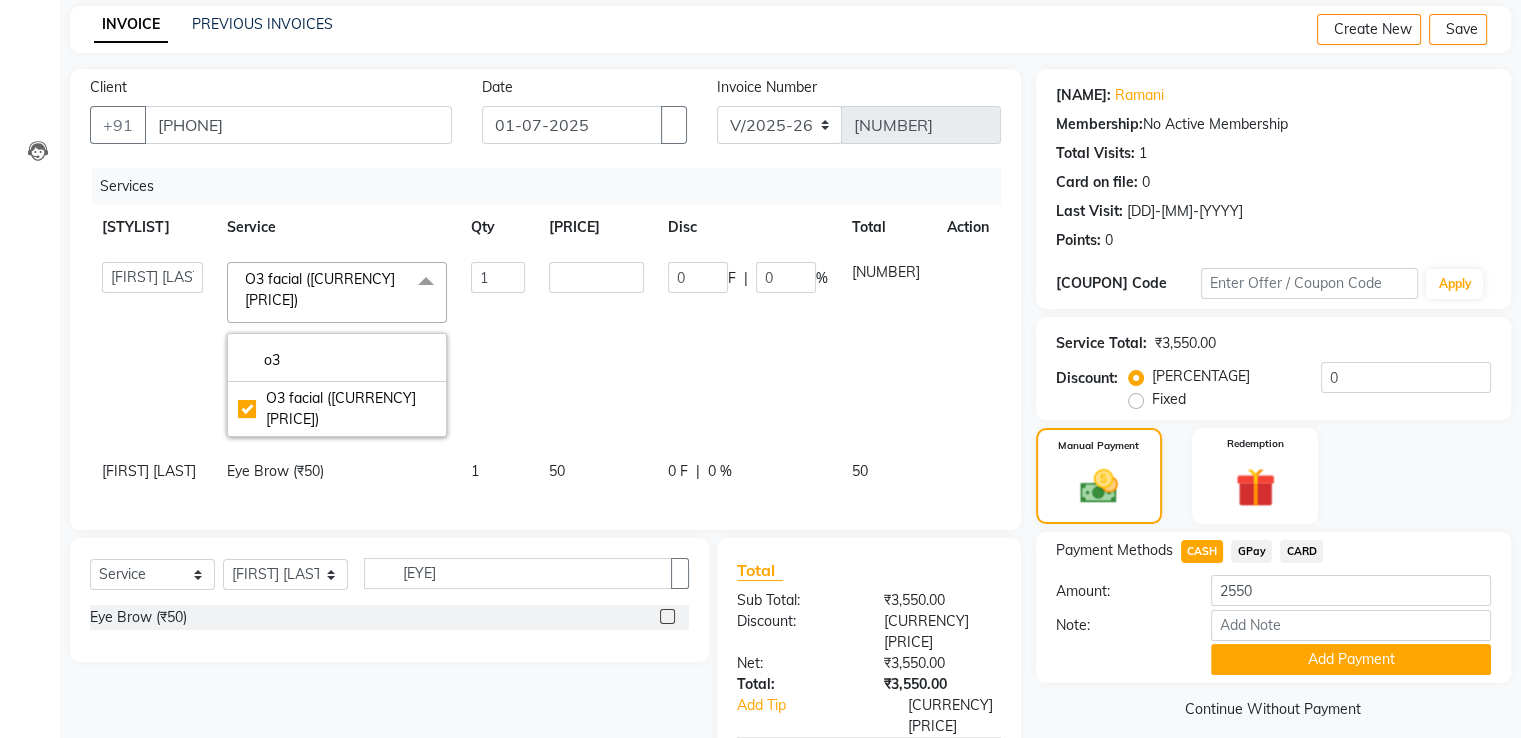 click on "1" at bounding box center (498, 349) 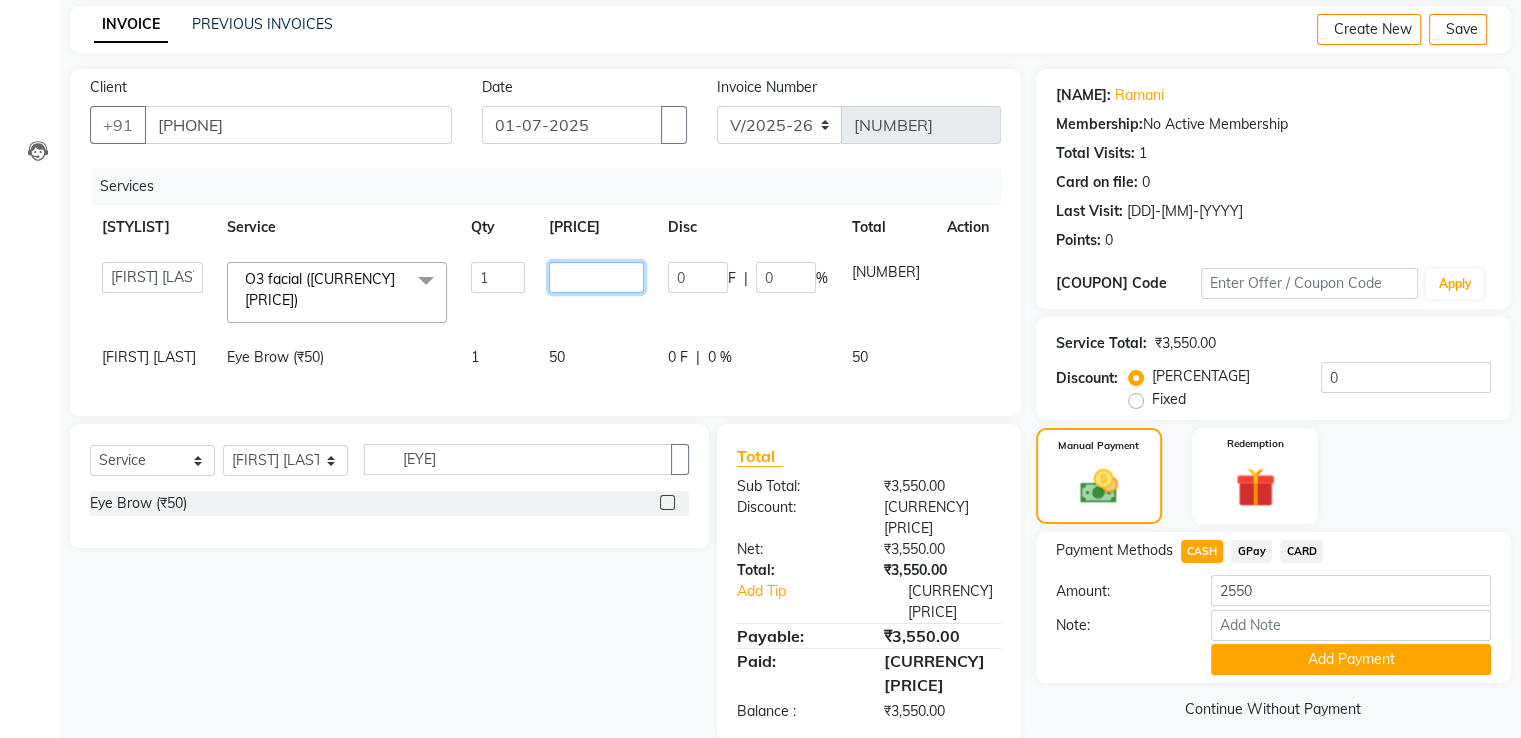 click on "[NUMBER]" at bounding box center [498, 277] 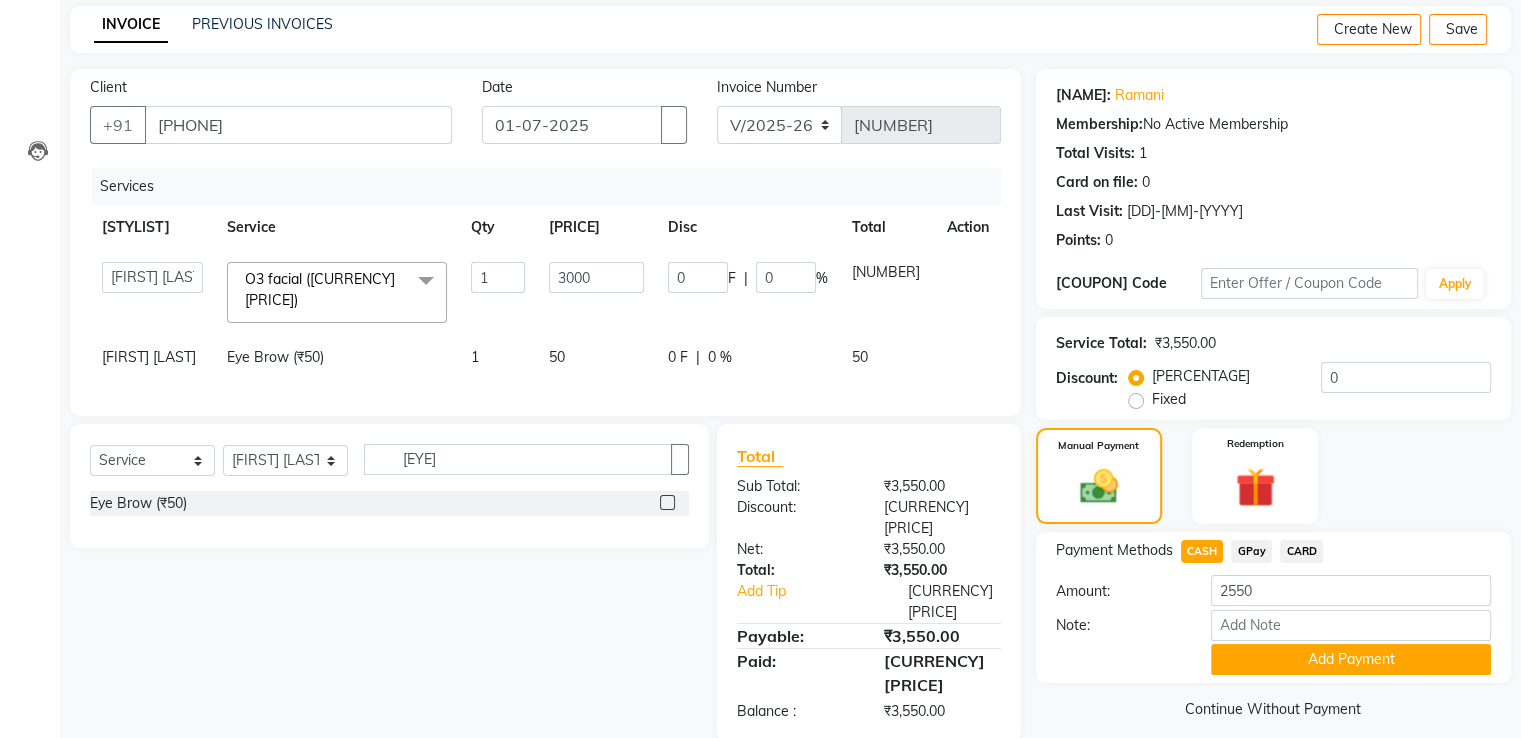 click on "Name: [NAME] Membership: No Active Membership Total Visits: 1 Card on file: 0 Last Visit: 30-06-2025 Points: 0 Coupon Code Apply Service Total: ₹3,550.00 Discount: Percentage Fixed 0 Manual Payment Redemption Payment Methods CASH GPay CARD Amount: 2550 Note: Add Payment Continue Without Payment" at bounding box center [1281, 405] 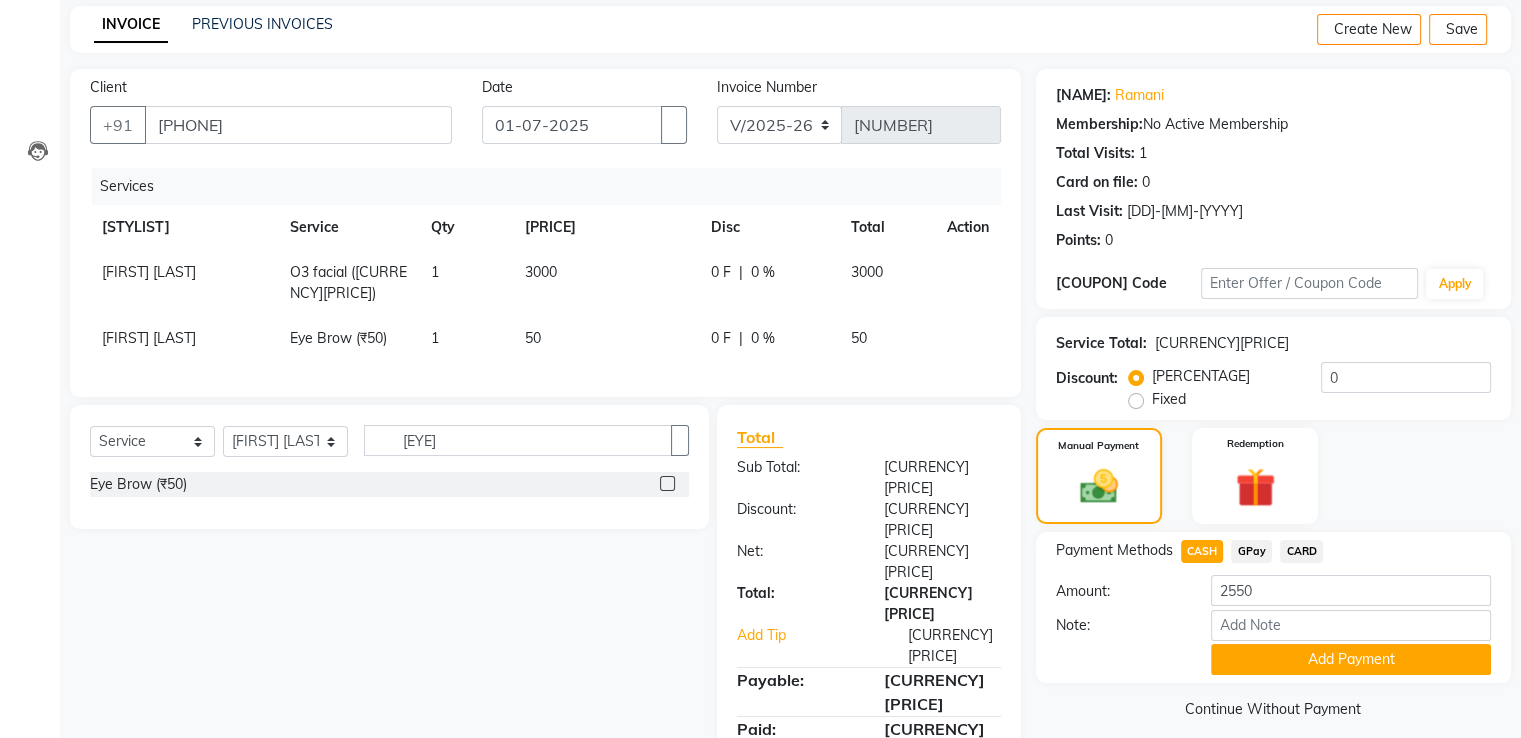 click on "GPay" at bounding box center (1202, 551) 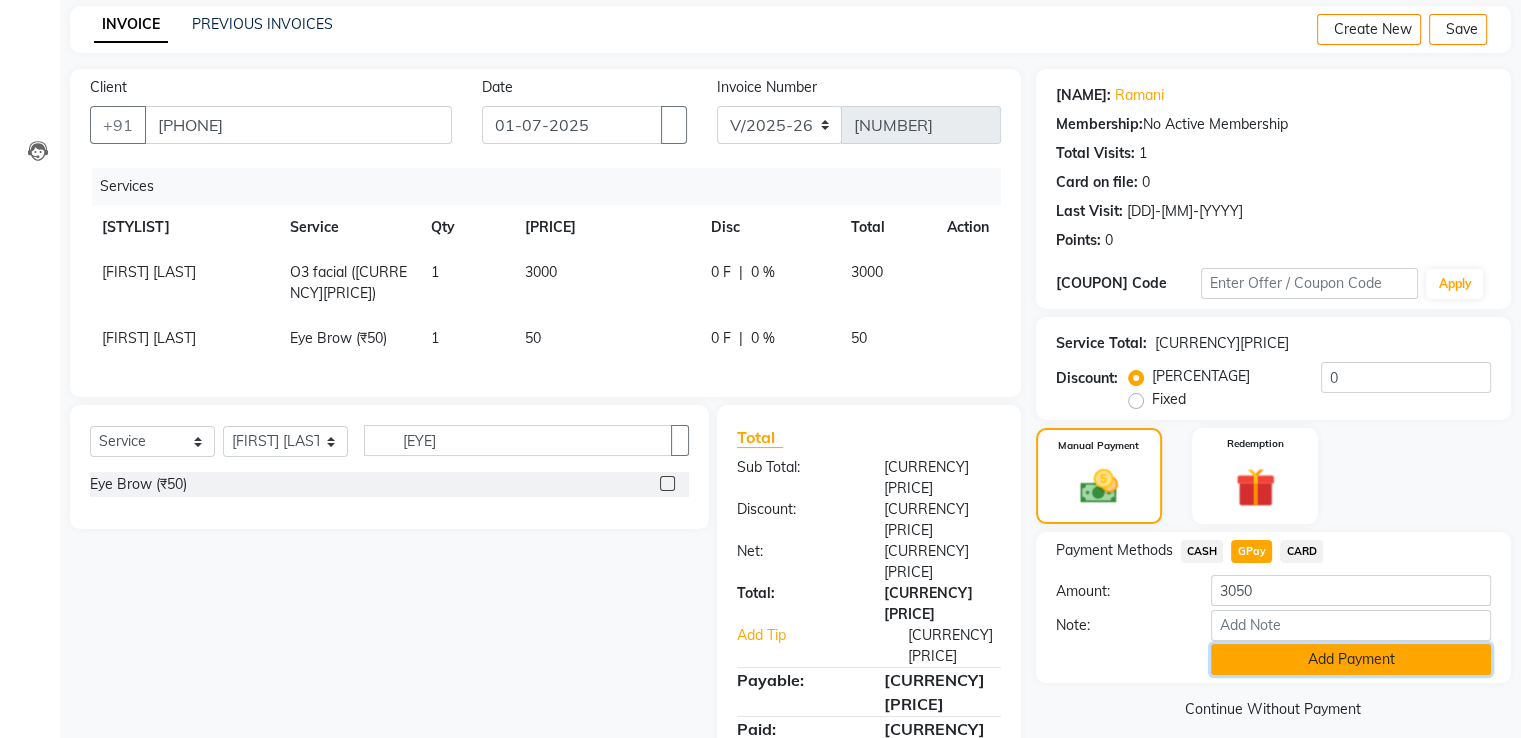 click on "Add Payment" at bounding box center (1351, 659) 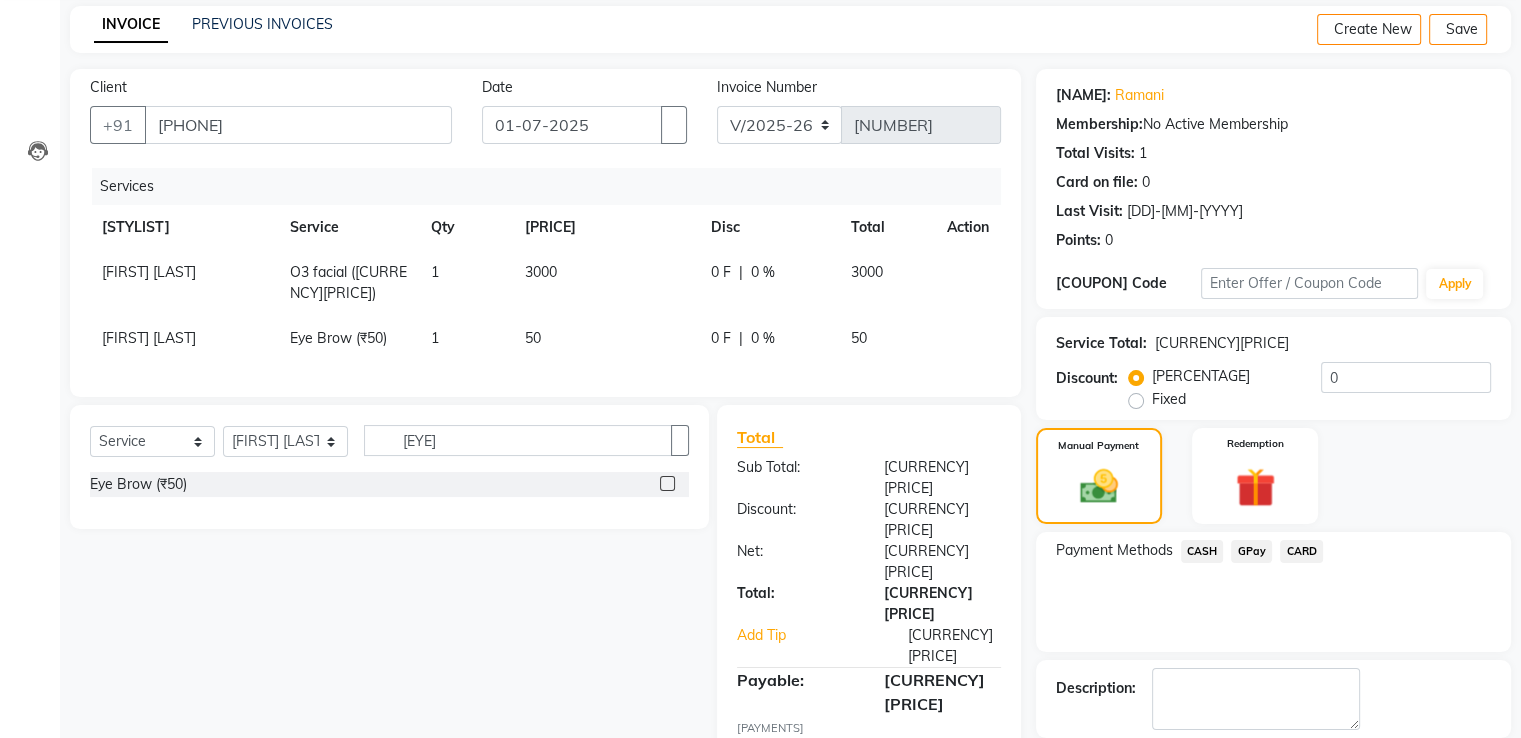 scroll, scrollTop: 163, scrollLeft: 0, axis: vertical 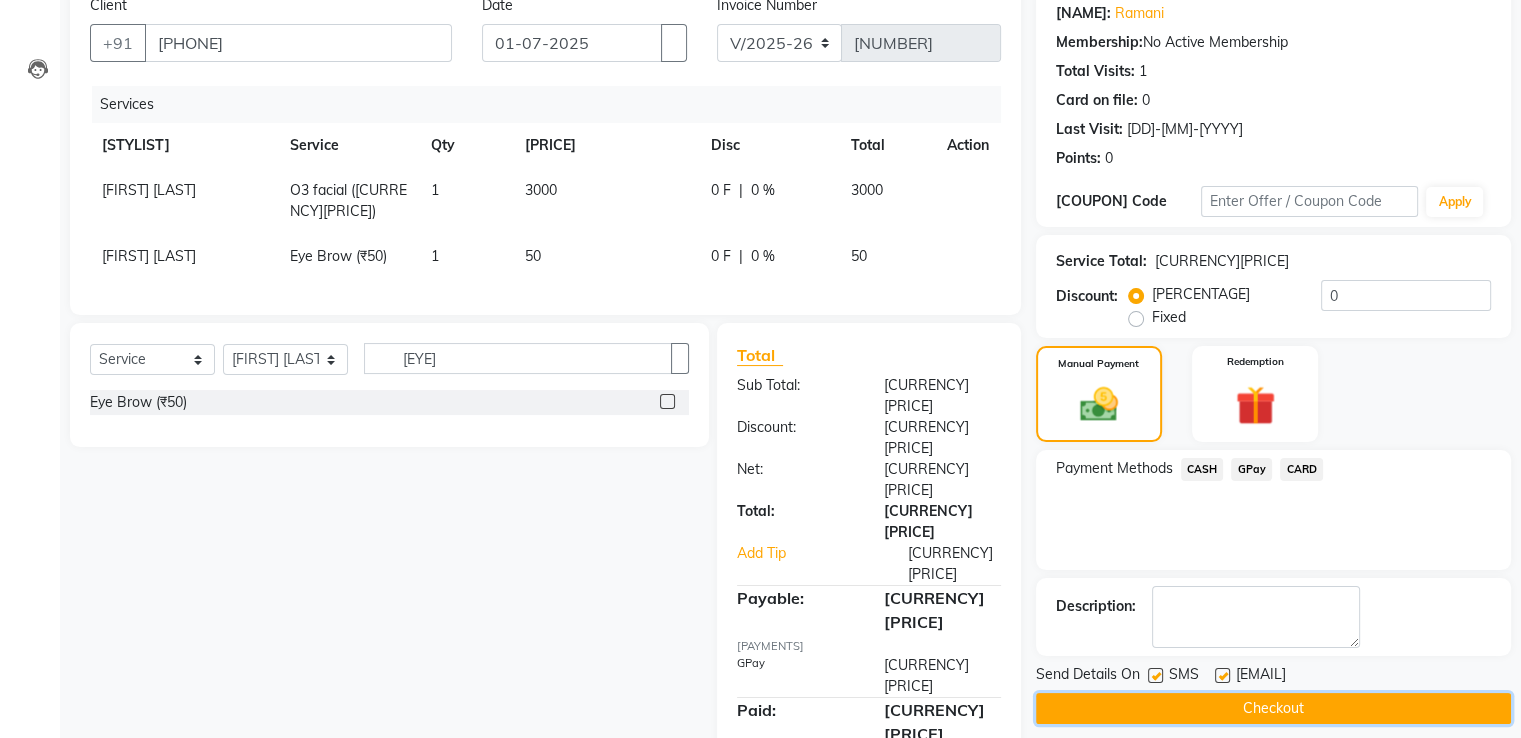 click on "Checkout" at bounding box center (1273, 708) 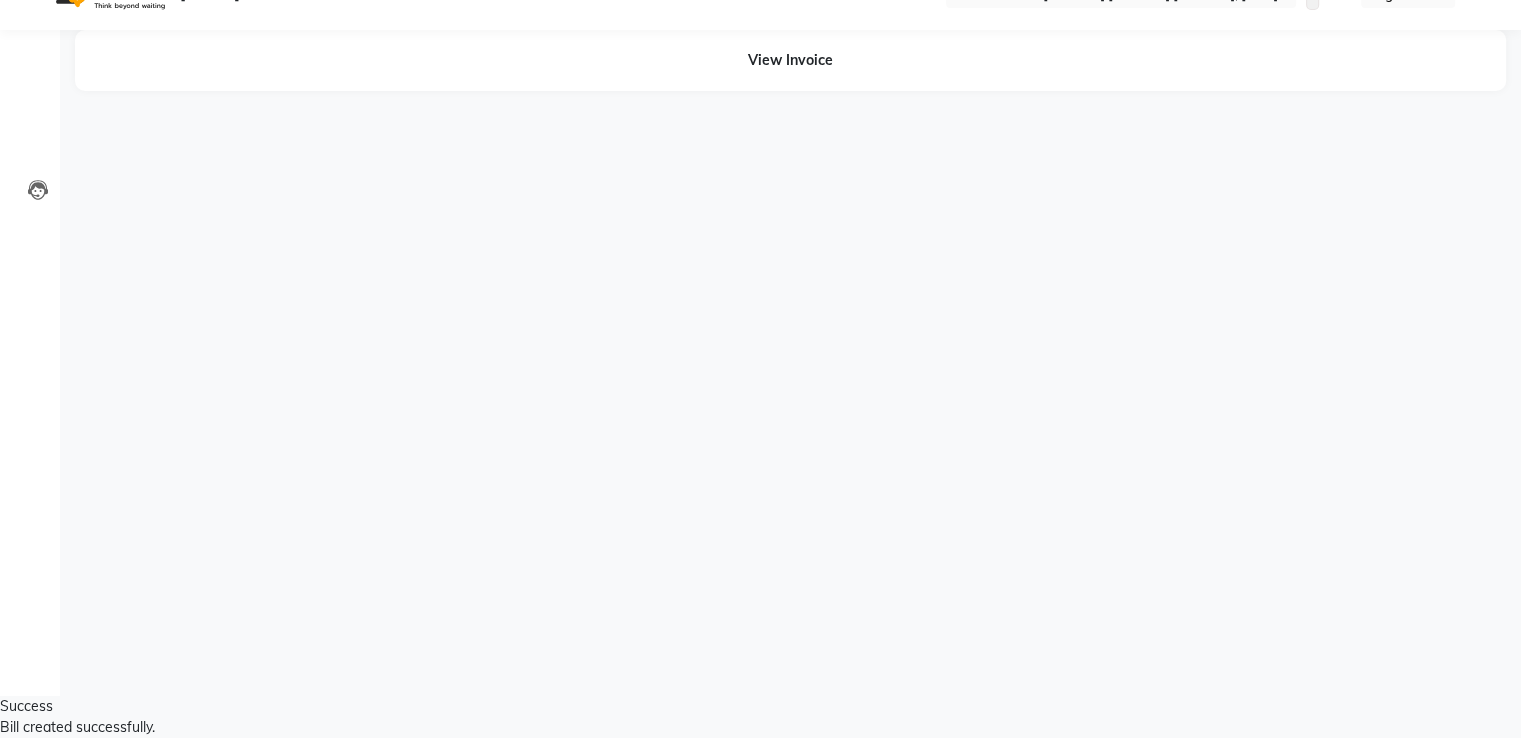 scroll, scrollTop: 0, scrollLeft: 0, axis: both 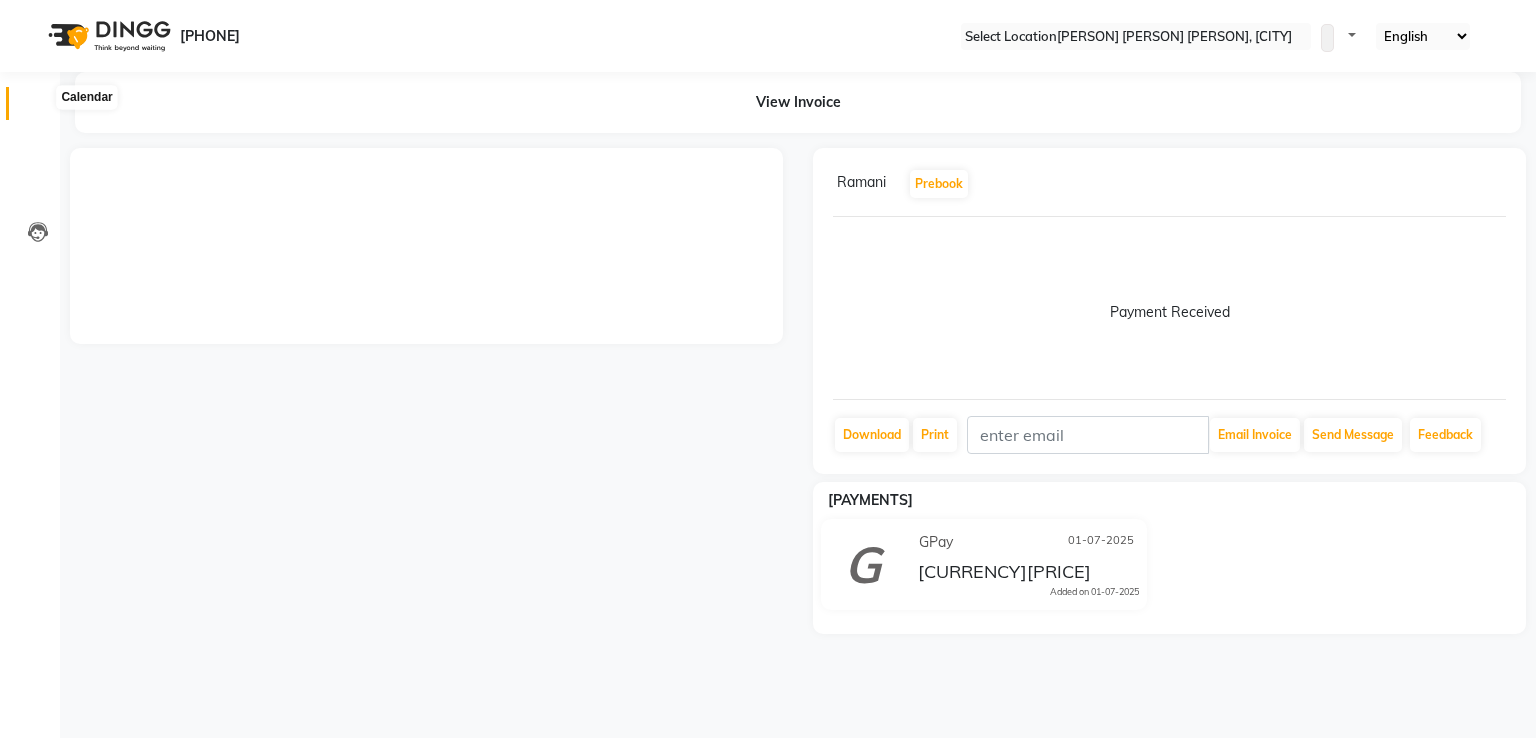 click at bounding box center (38, 108) 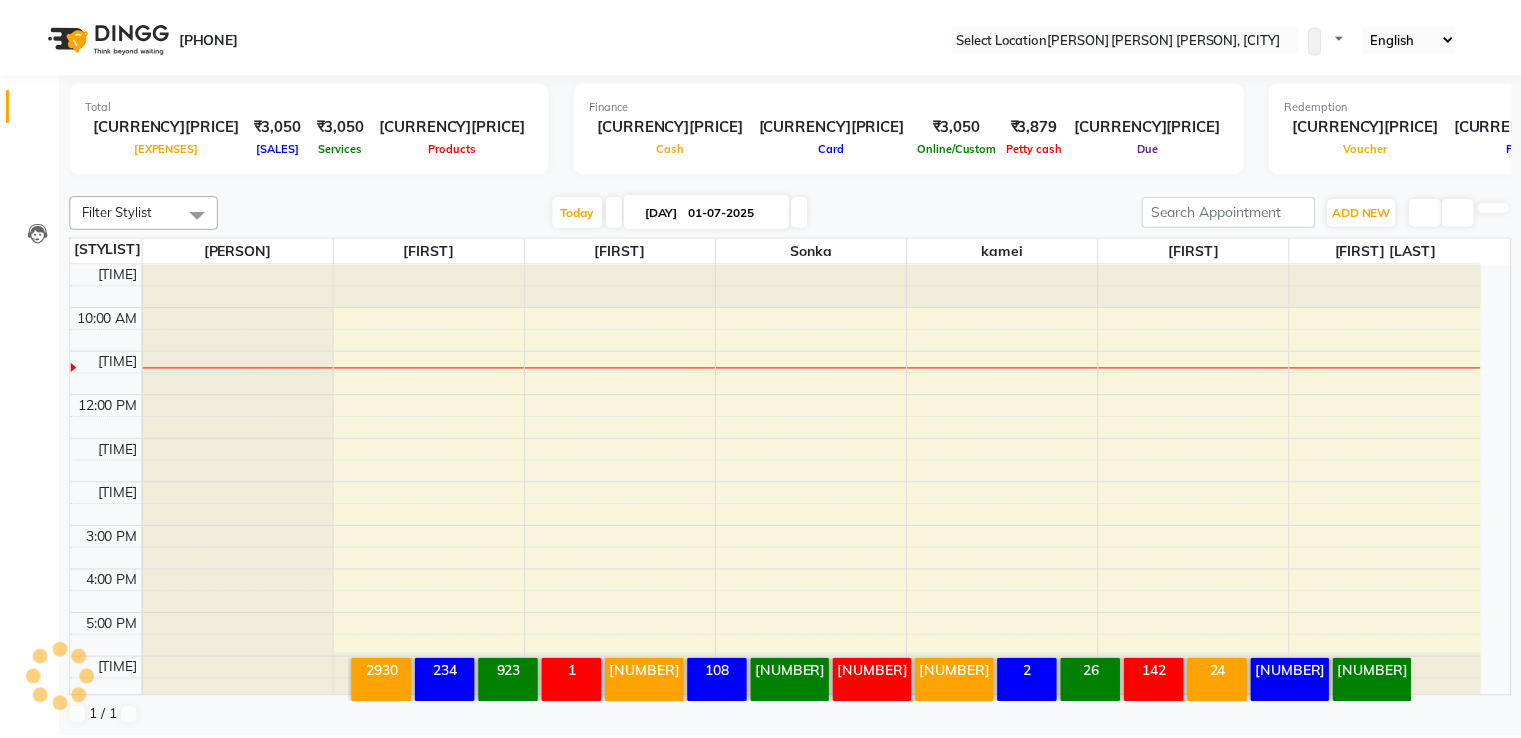scroll, scrollTop: 0, scrollLeft: 0, axis: both 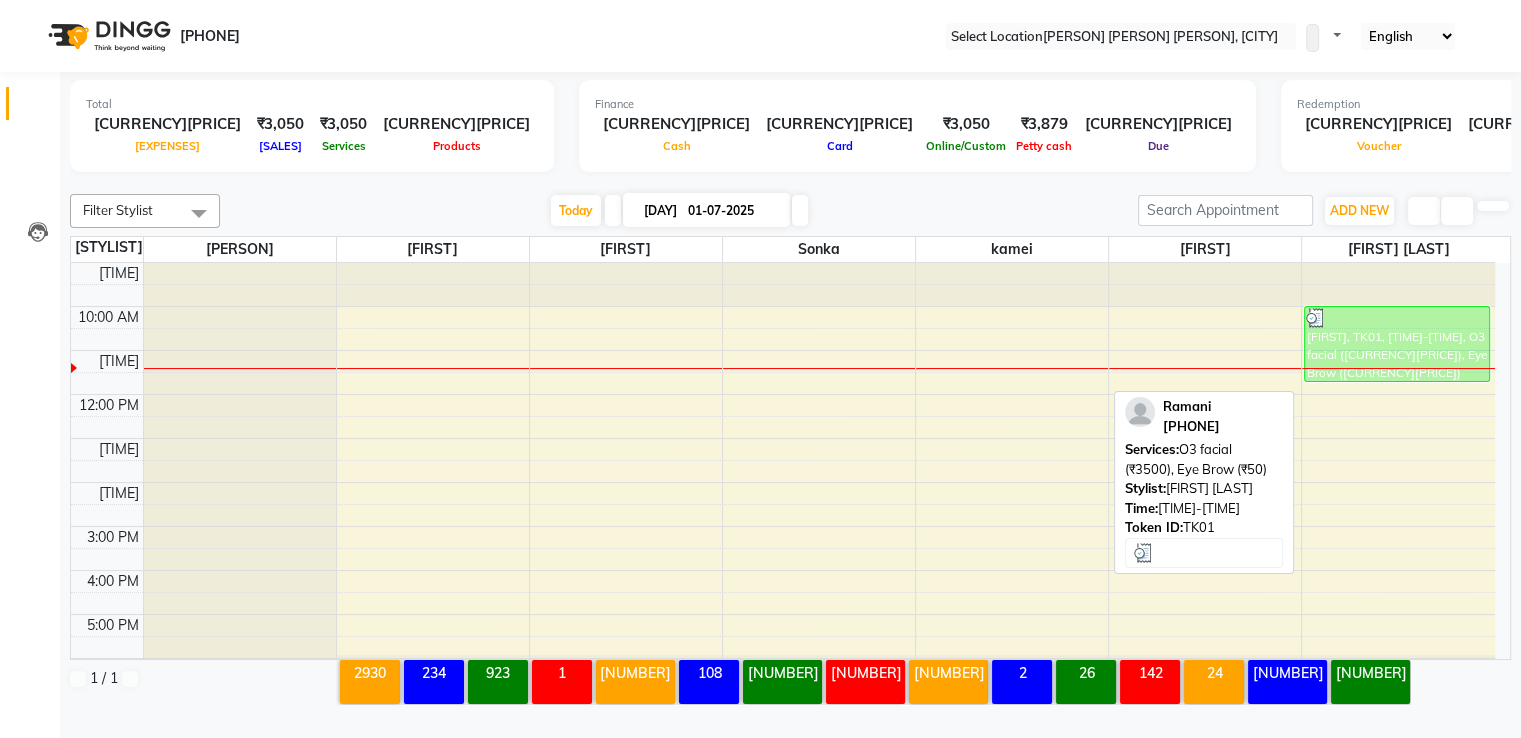 click on "[FIRST], TK01, [TIME]-[TIME], O3 facial ([CURRENCY][PRICE]), Eye Brow ([CURRENCY][PRICE])" at bounding box center (1397, 344) 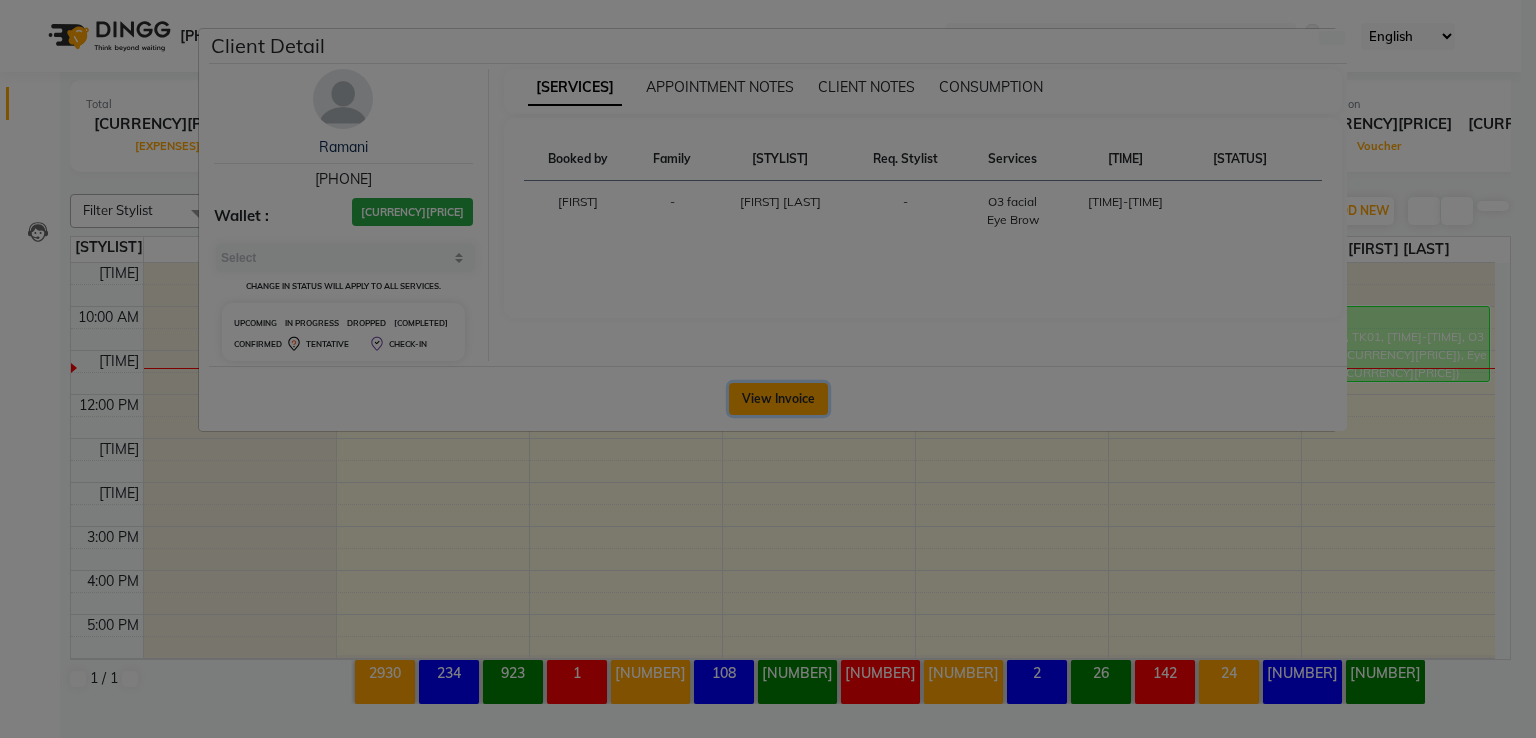 click on "View Invoice" at bounding box center [778, 399] 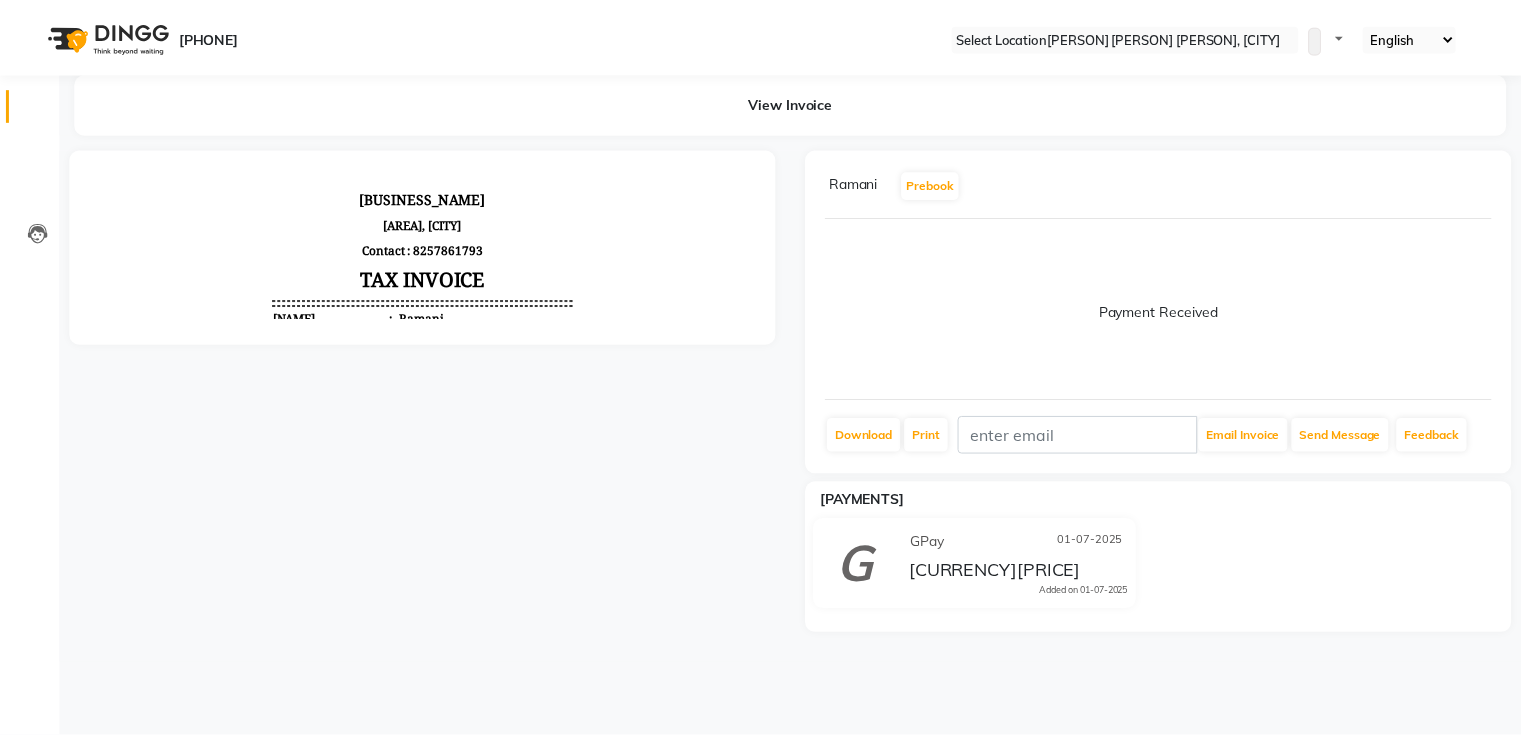 scroll, scrollTop: 0, scrollLeft: 0, axis: both 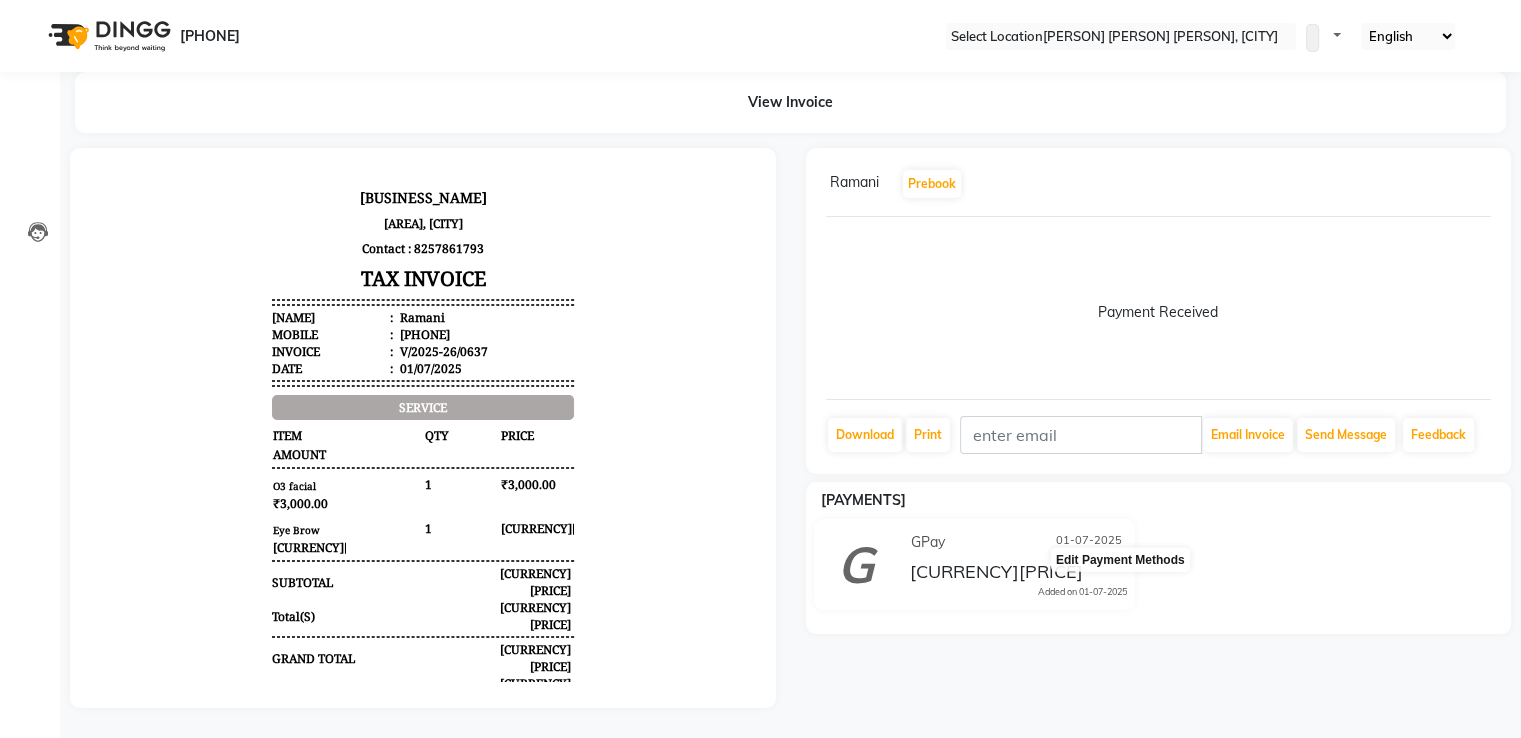 click at bounding box center [1127, 558] 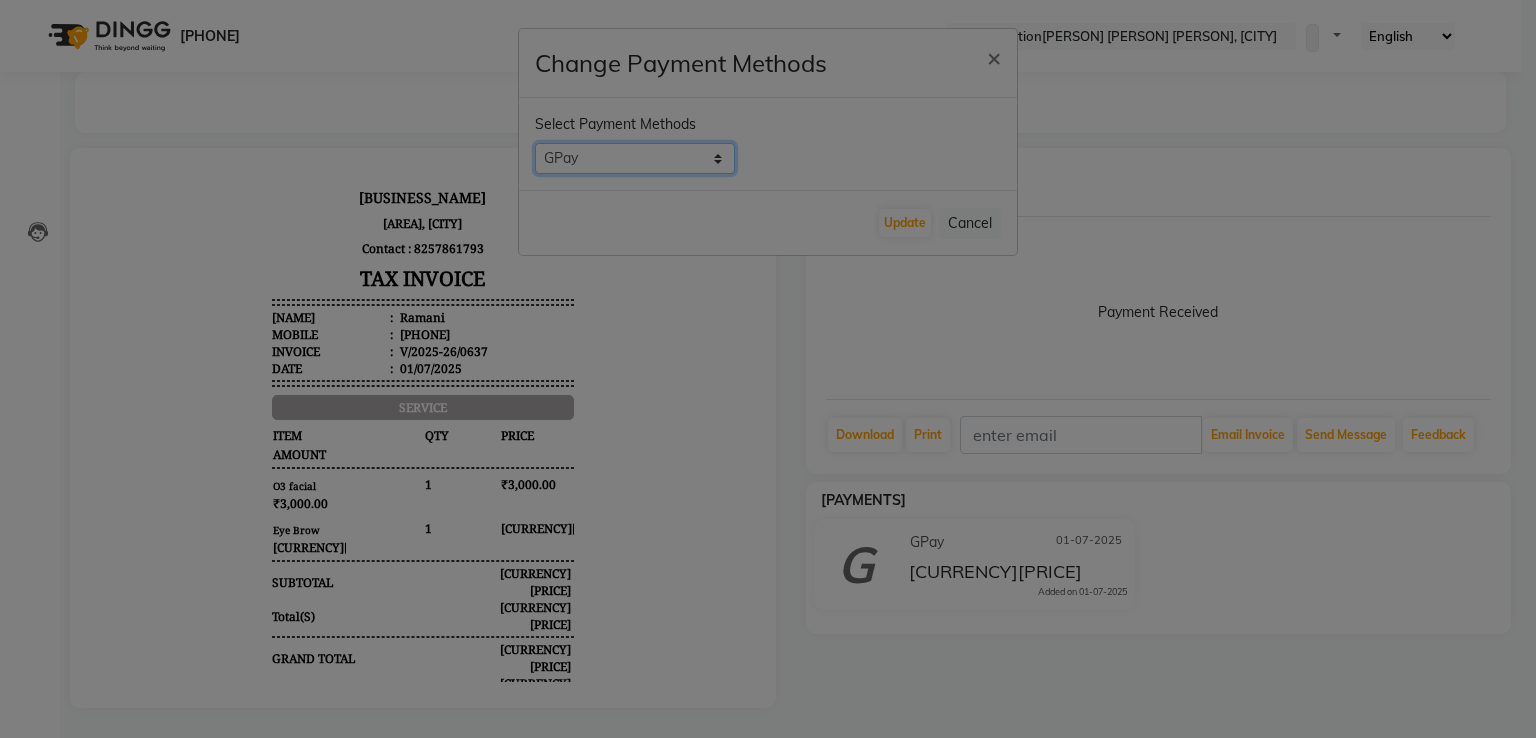 click on "CASH   GPay   CARD" at bounding box center [635, 158] 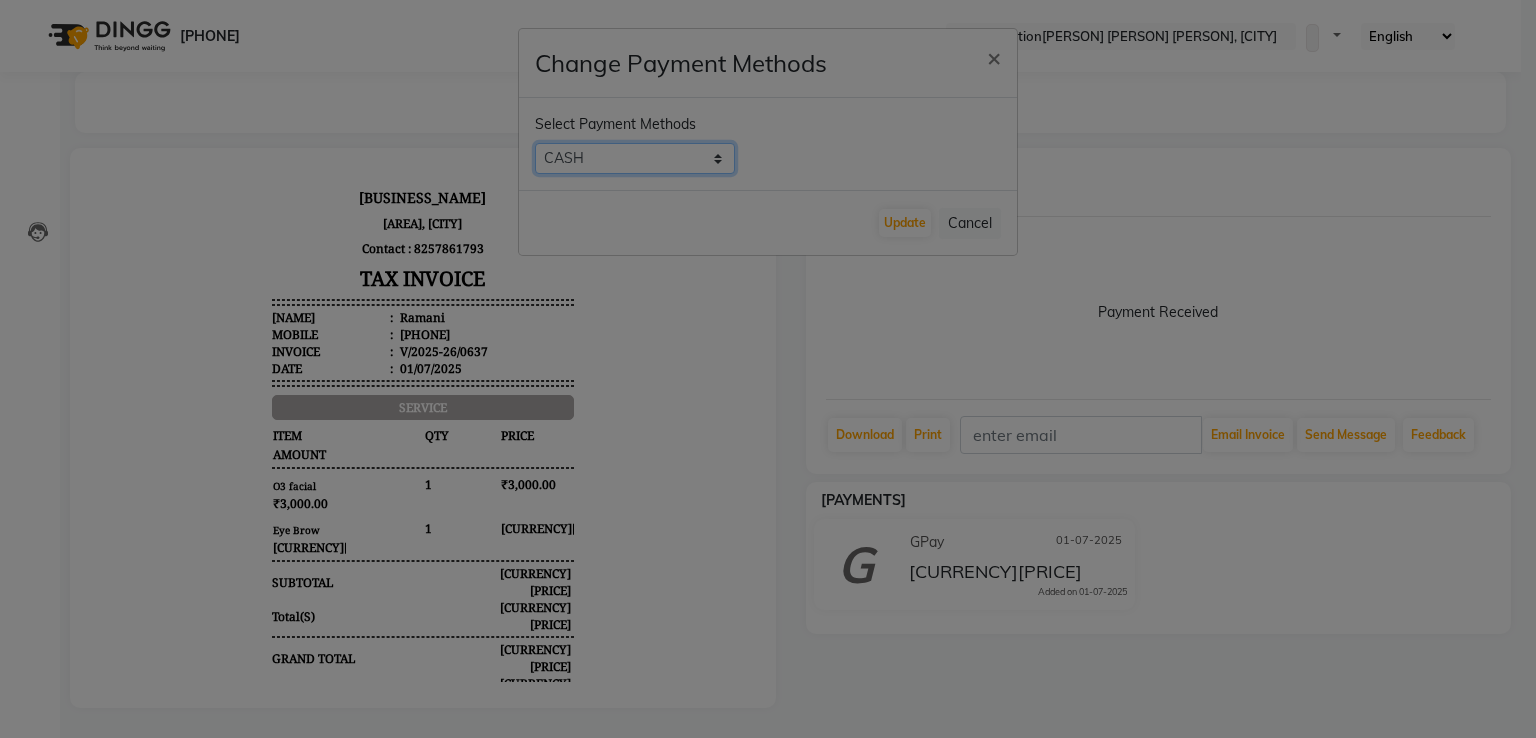 click on "CASH   GPay   CARD" at bounding box center (635, 158) 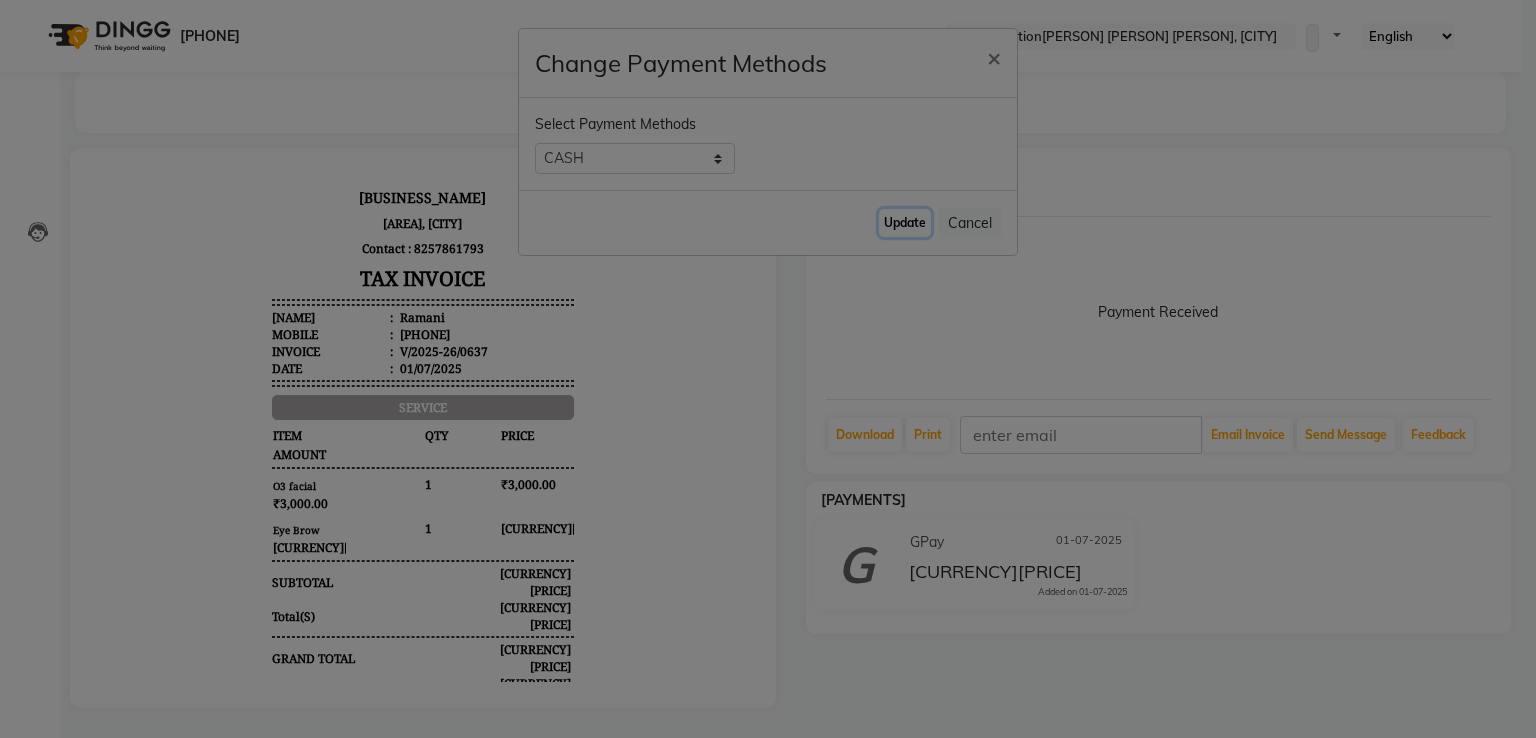 click on "Update" at bounding box center (905, 223) 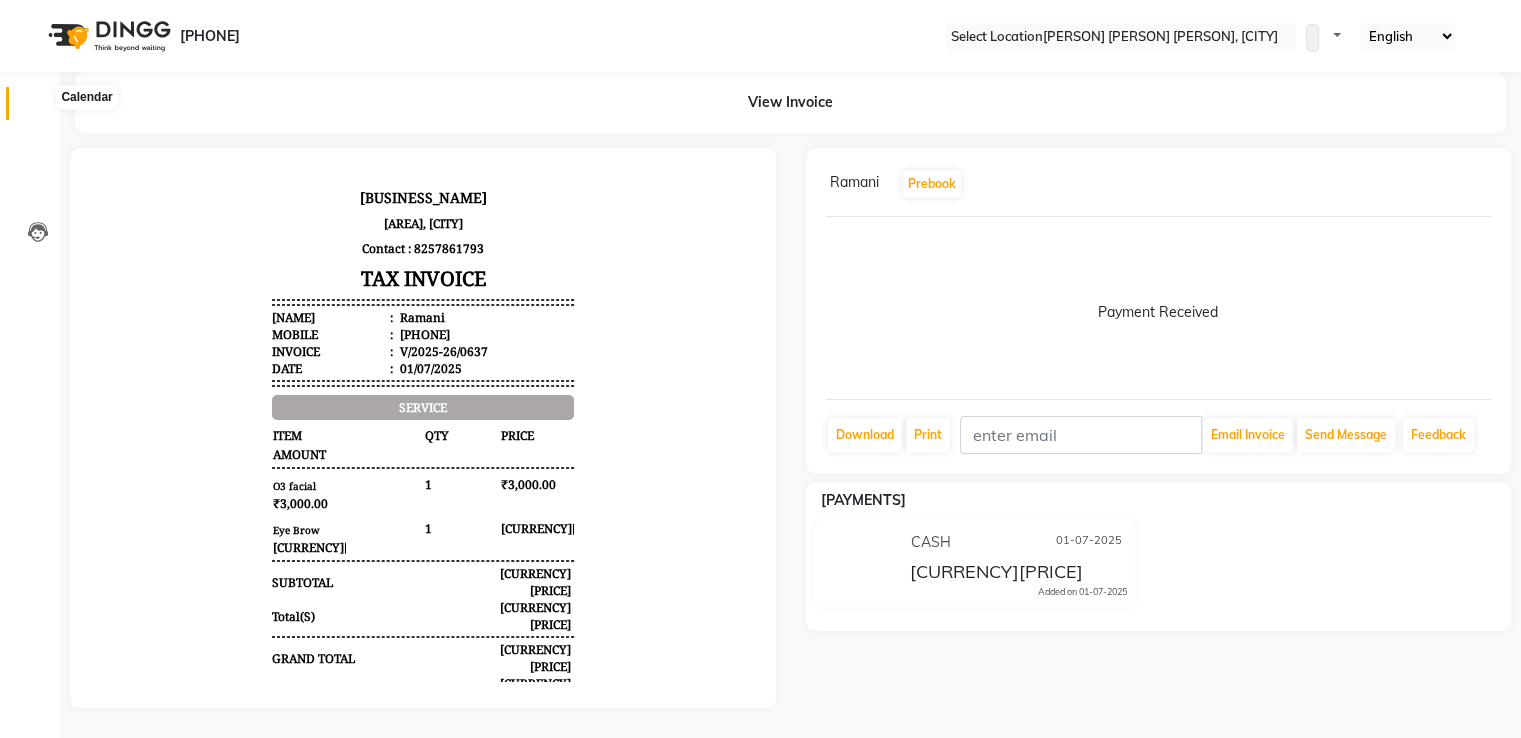 click at bounding box center (38, 108) 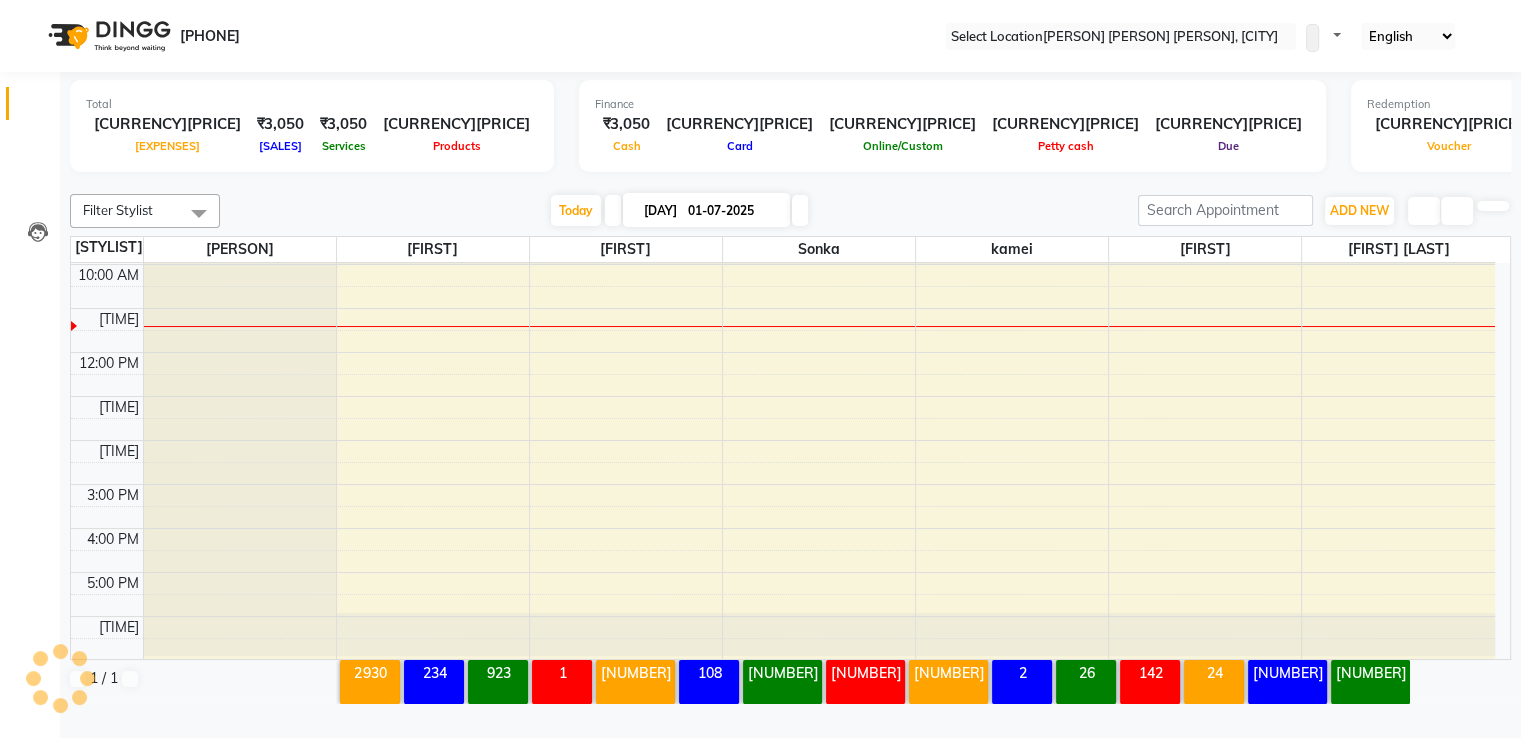 scroll, scrollTop: 0, scrollLeft: 0, axis: both 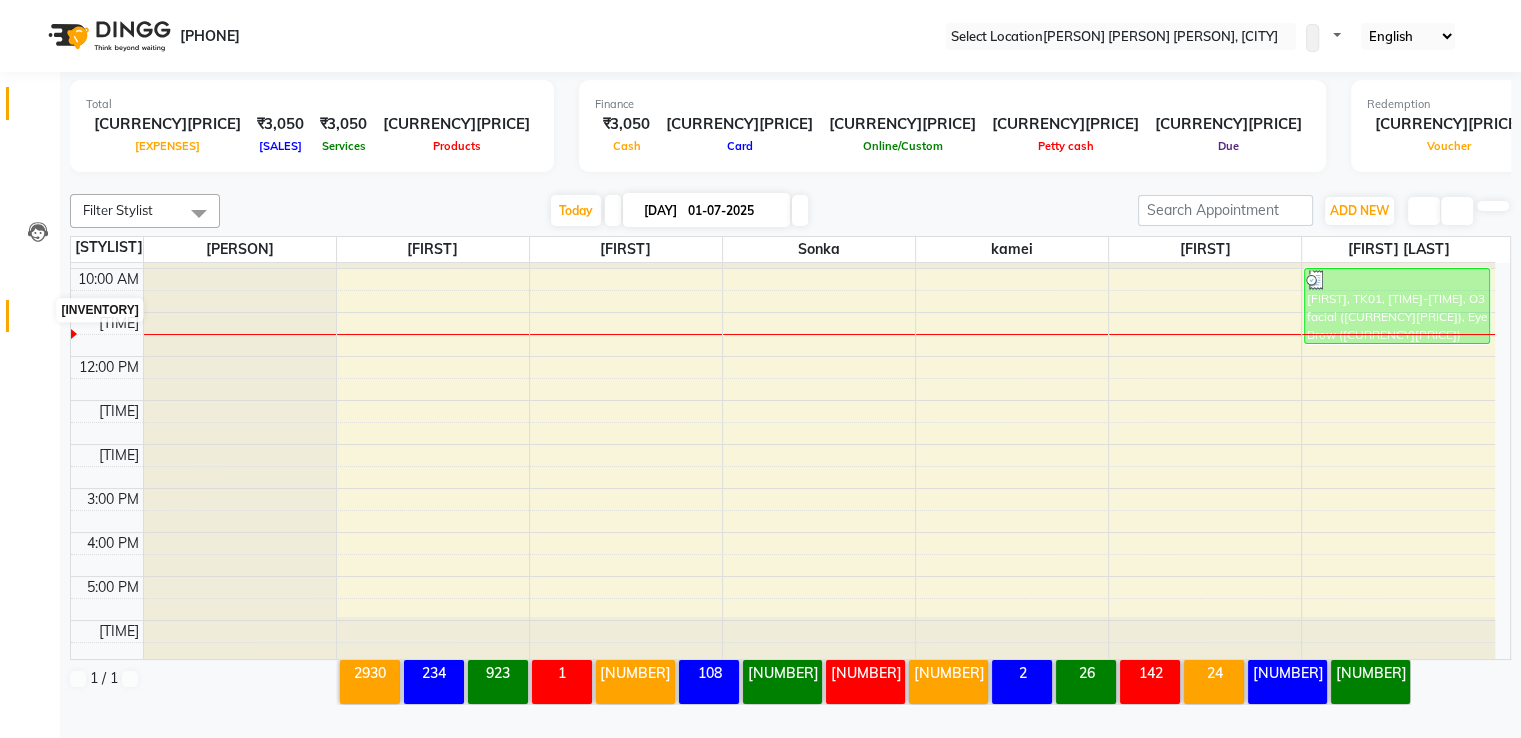click at bounding box center [38, 321] 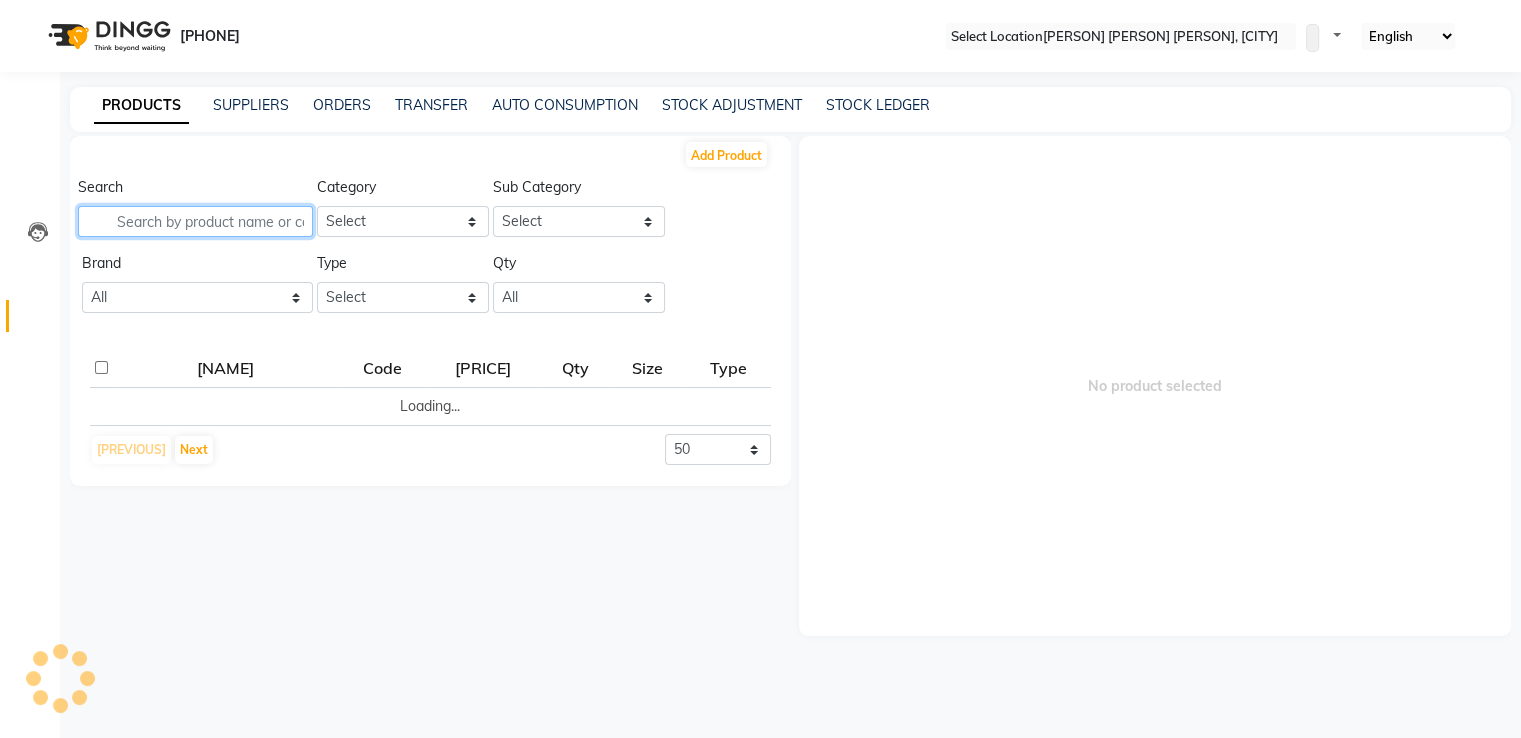 click at bounding box center [195, 221] 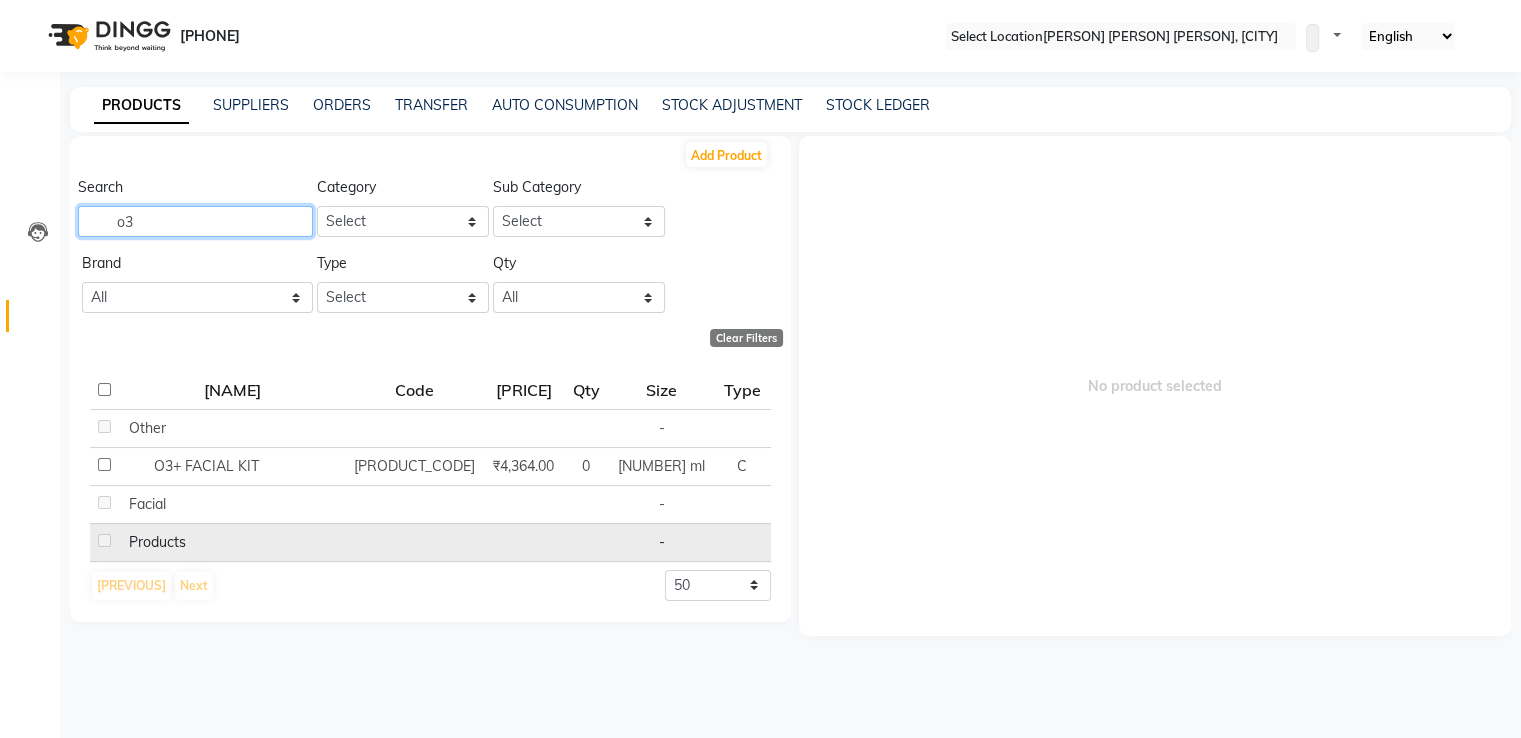 type on "o3" 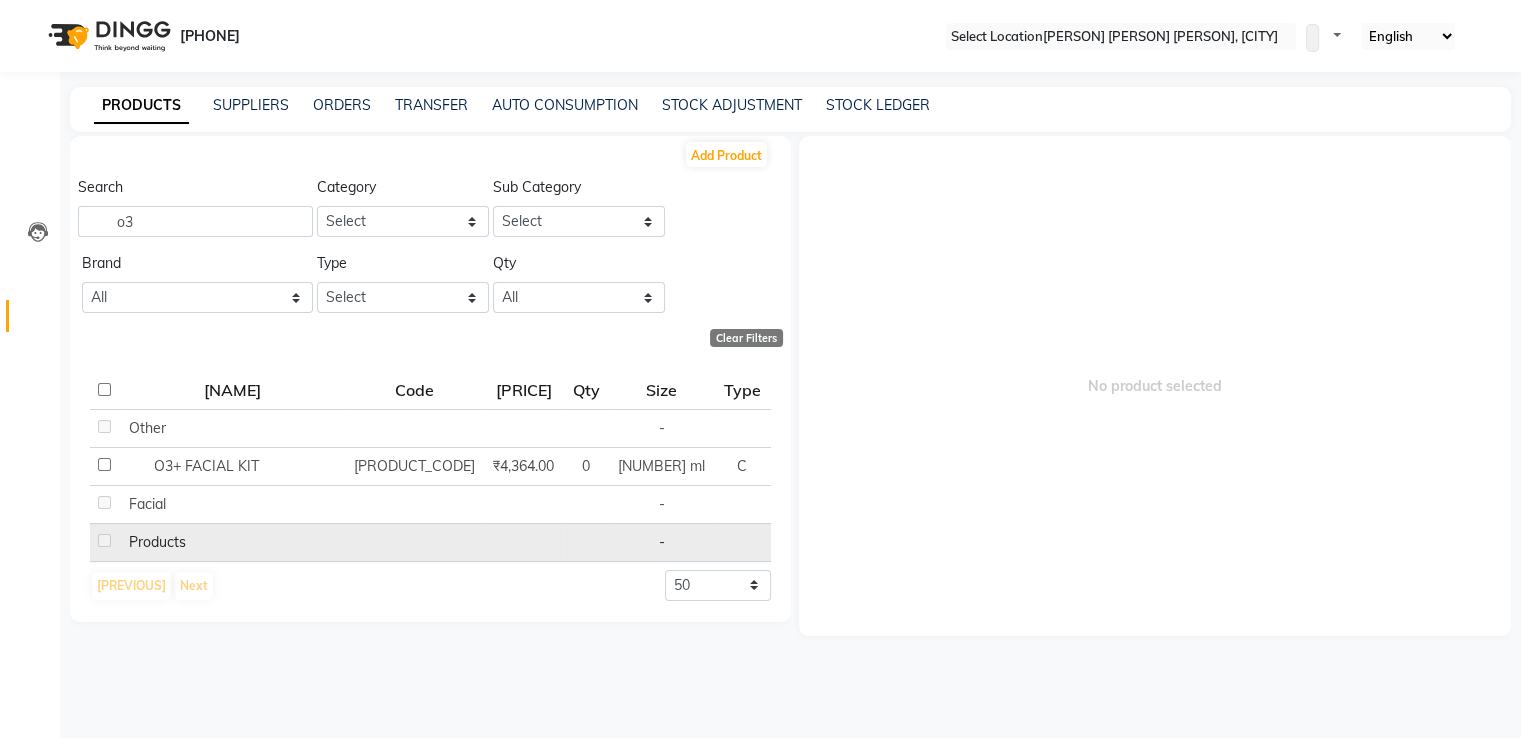 click at bounding box center [124, 504] 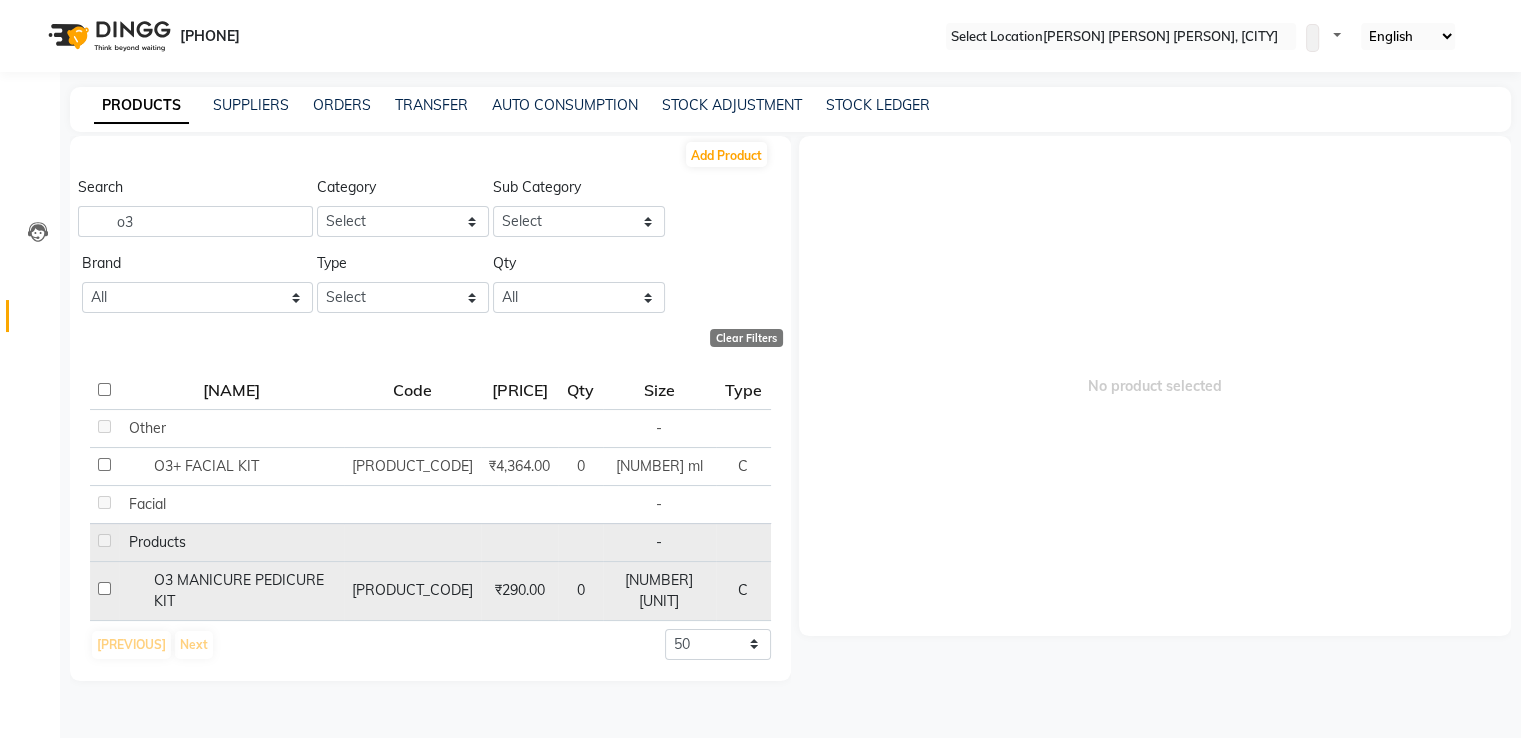 click at bounding box center [104, 426] 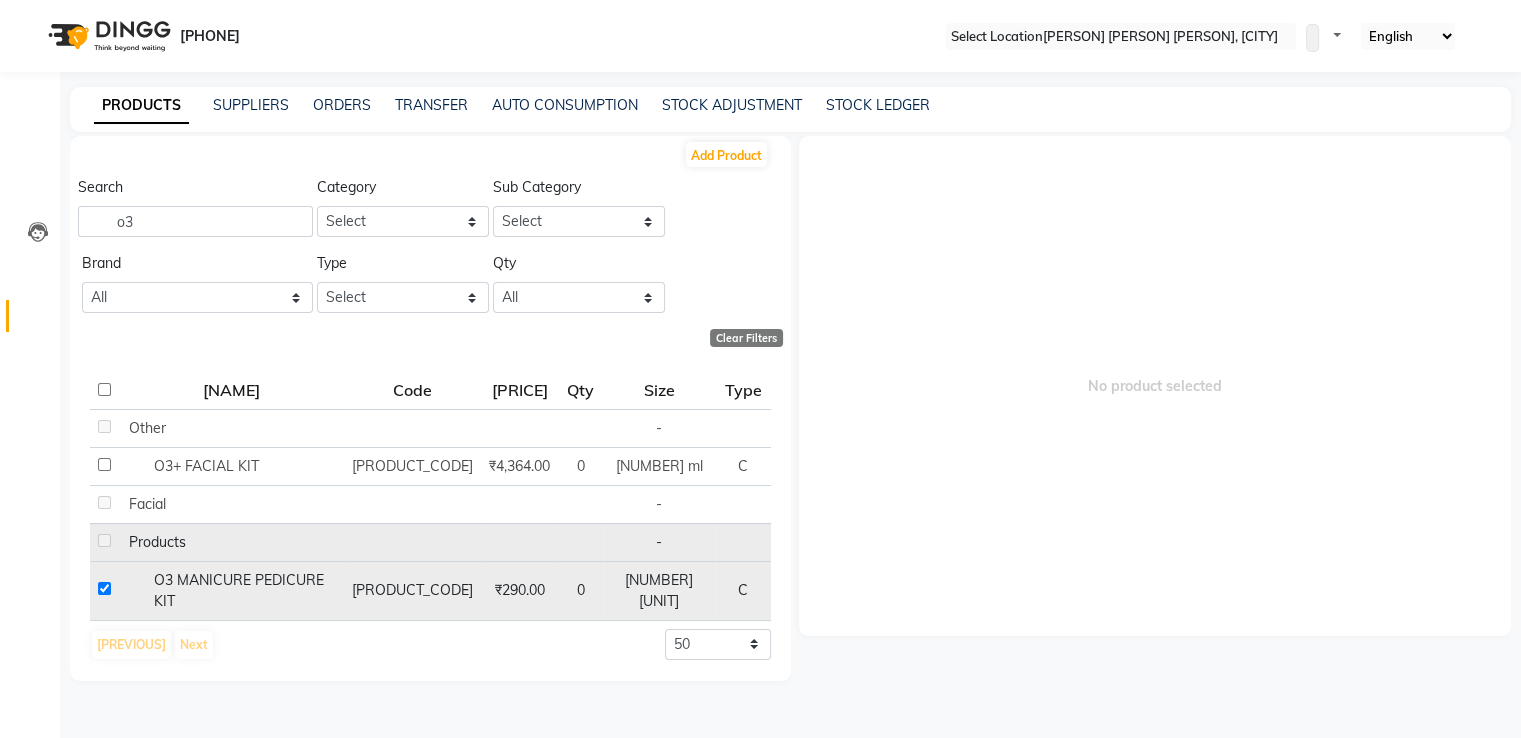 checkbox on "true" 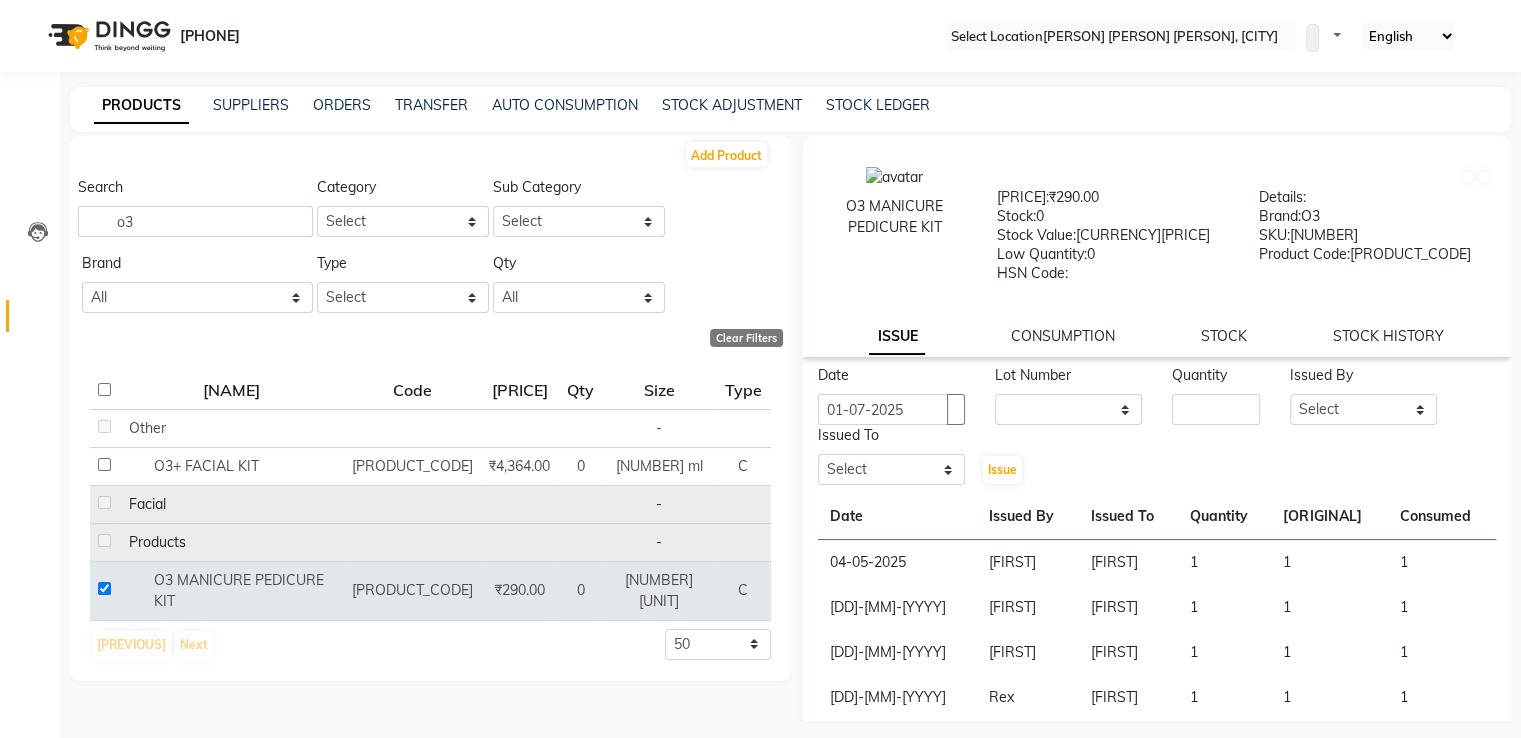 click at bounding box center (124, 504) 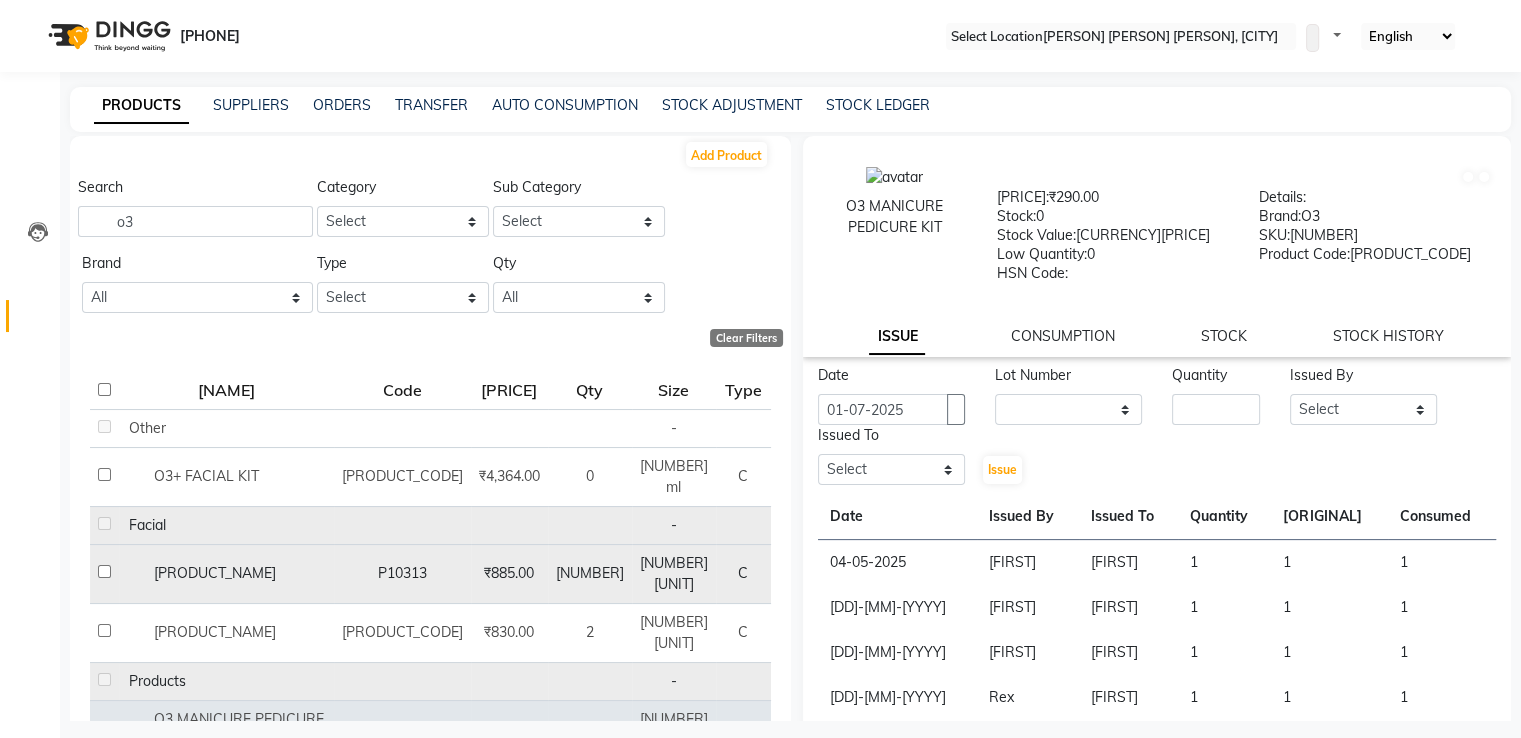 click at bounding box center [104, 426] 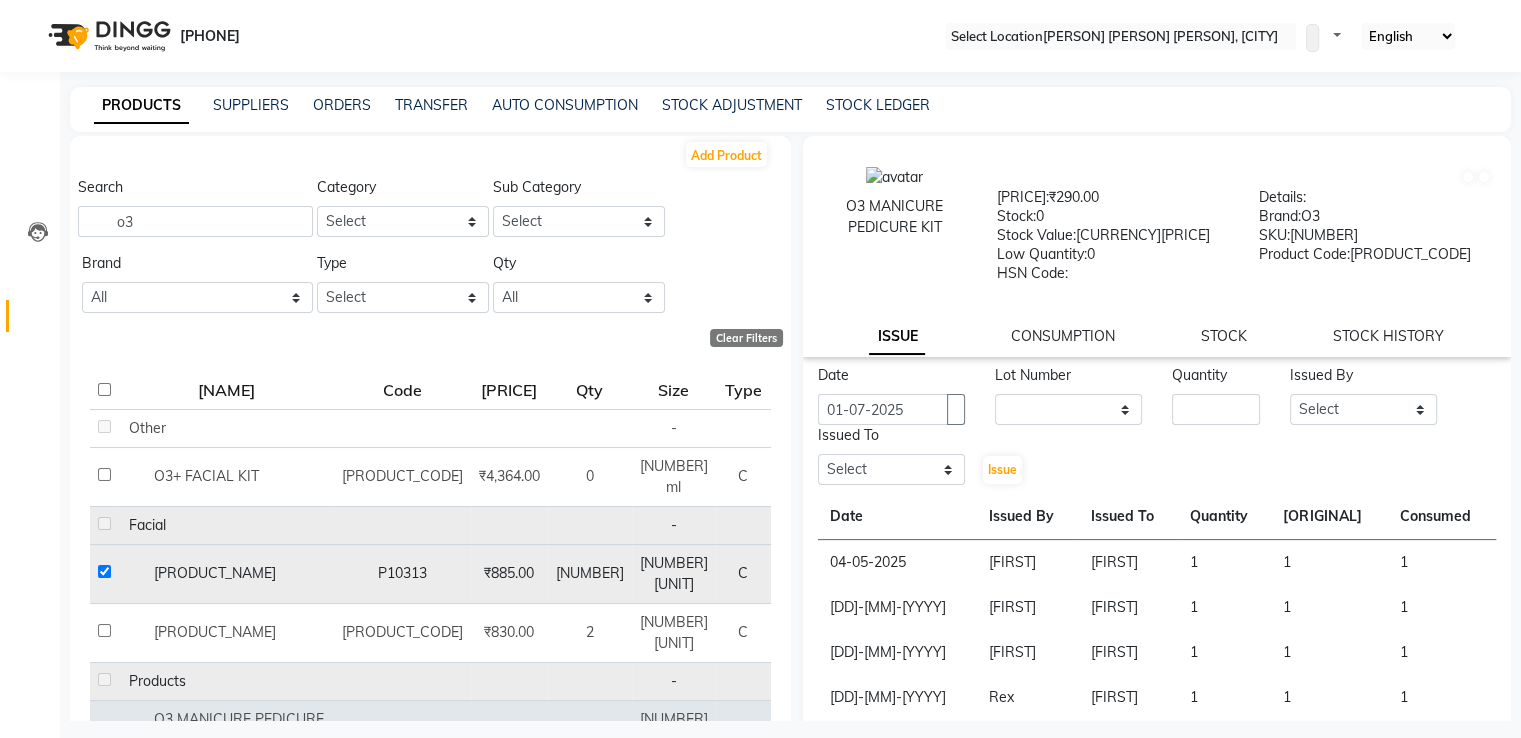checkbox on "true" 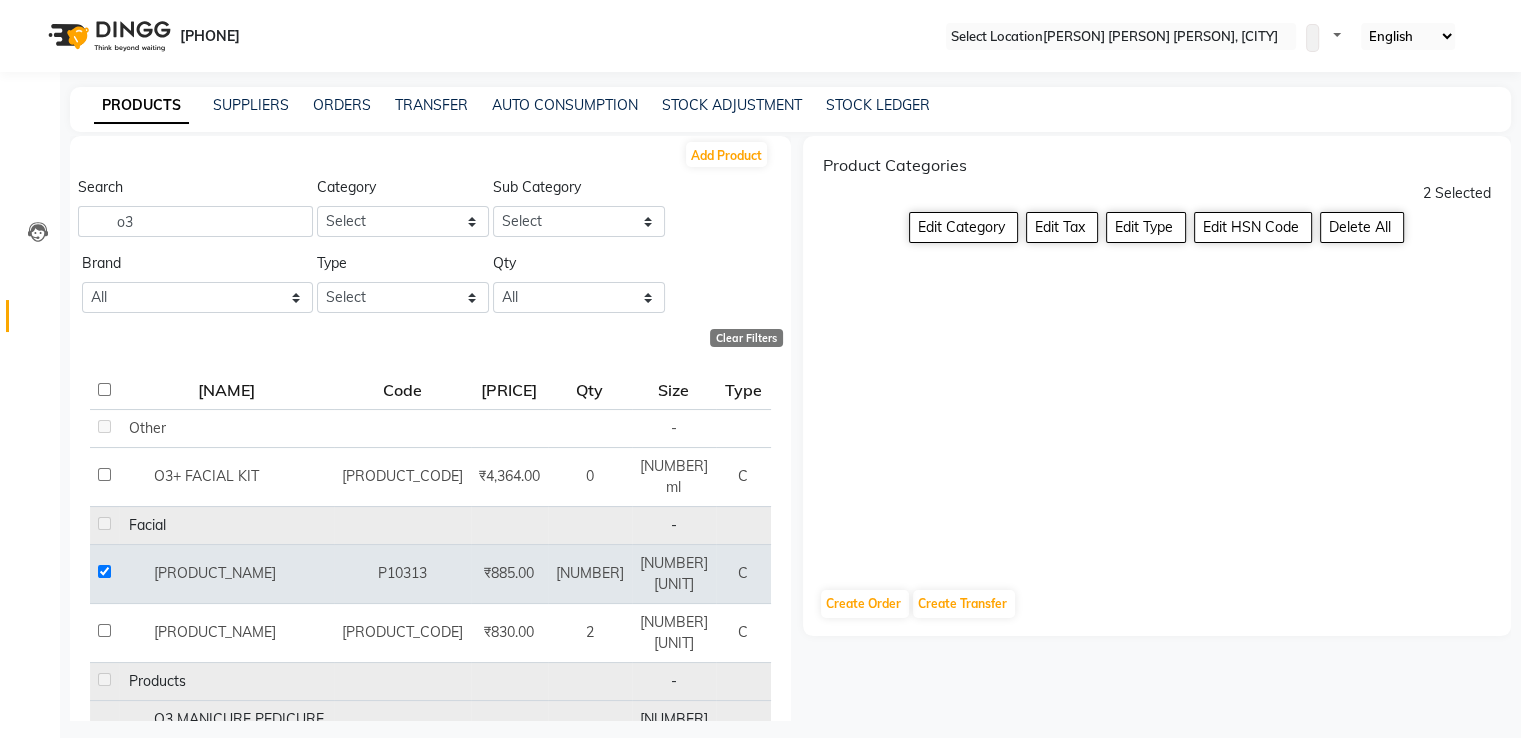 click at bounding box center (104, 571) 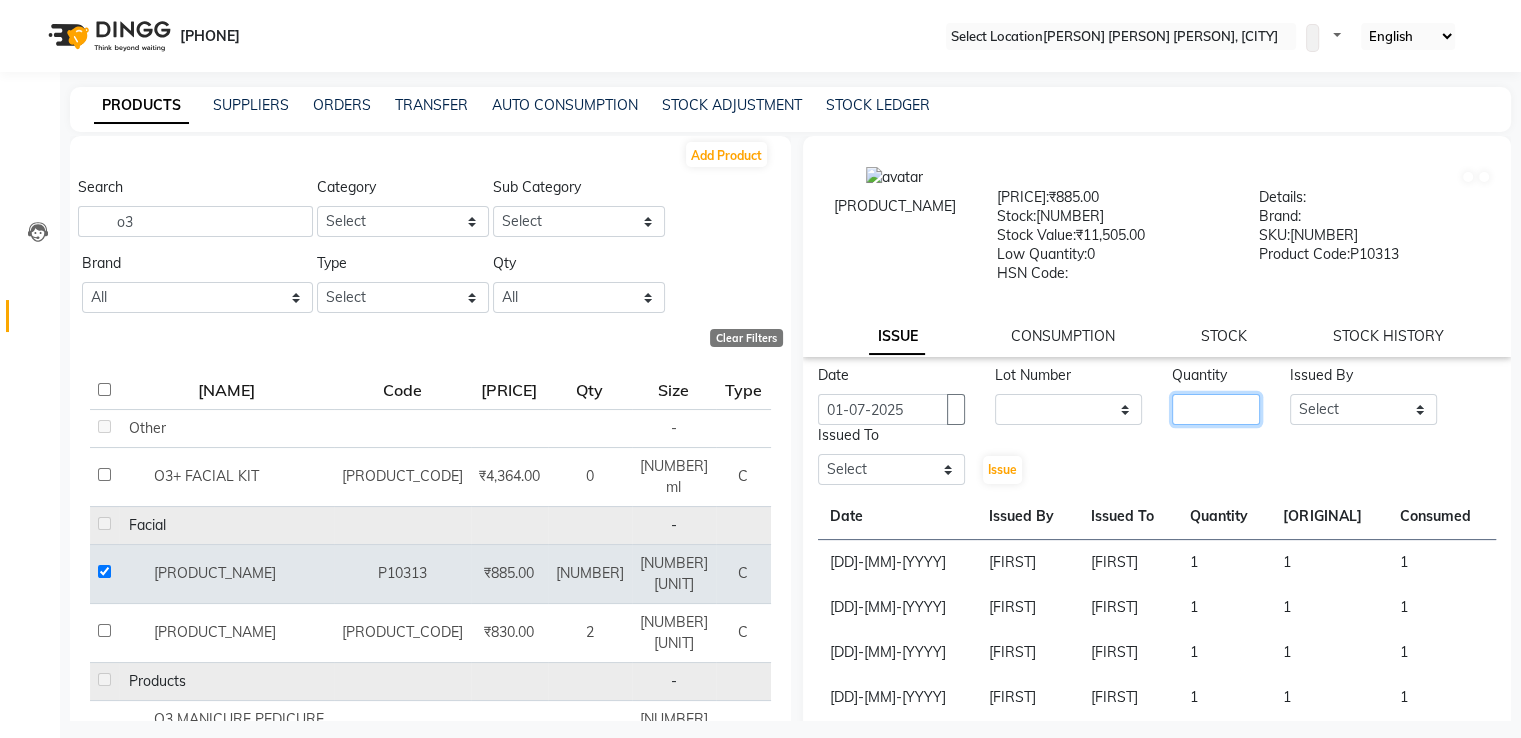click at bounding box center (1216, 409) 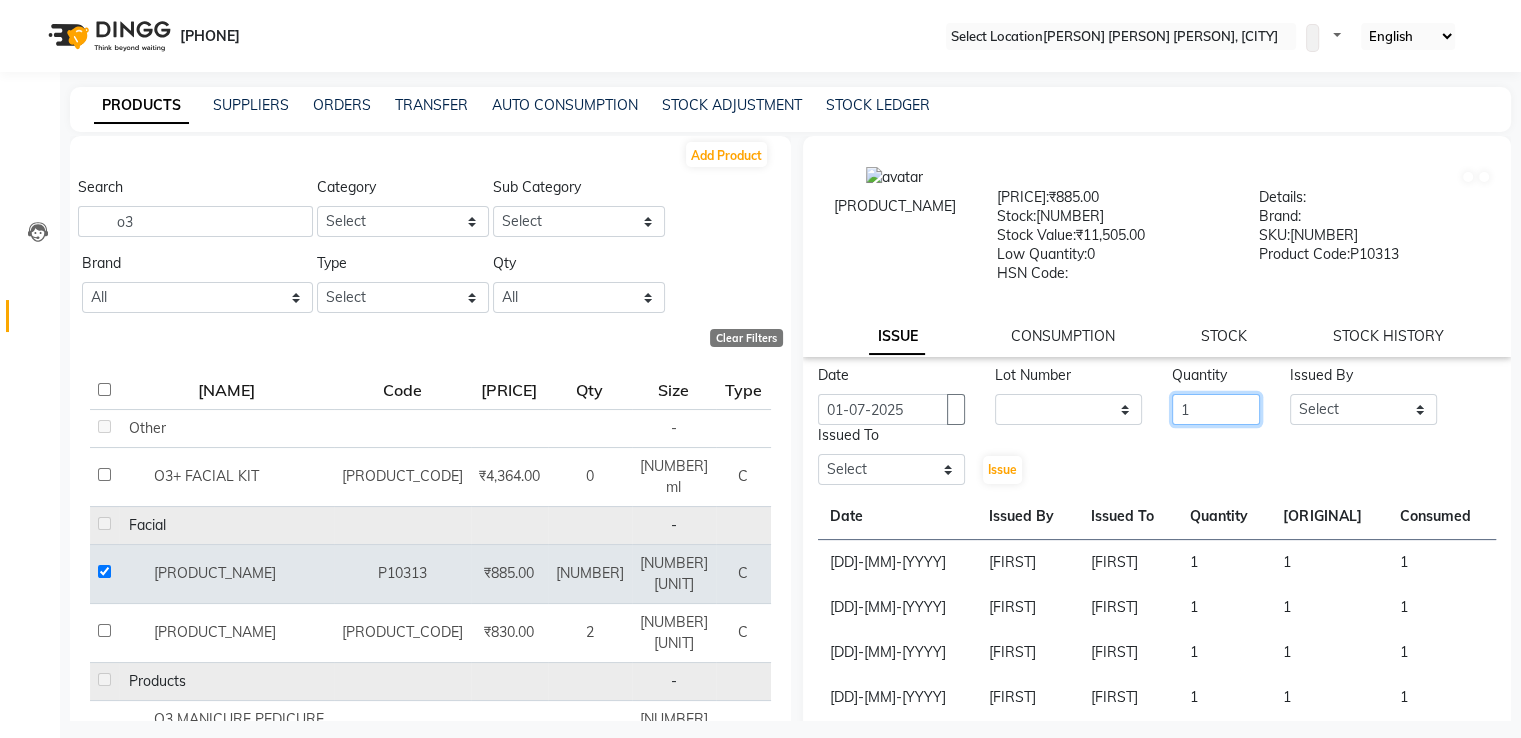 type on "1" 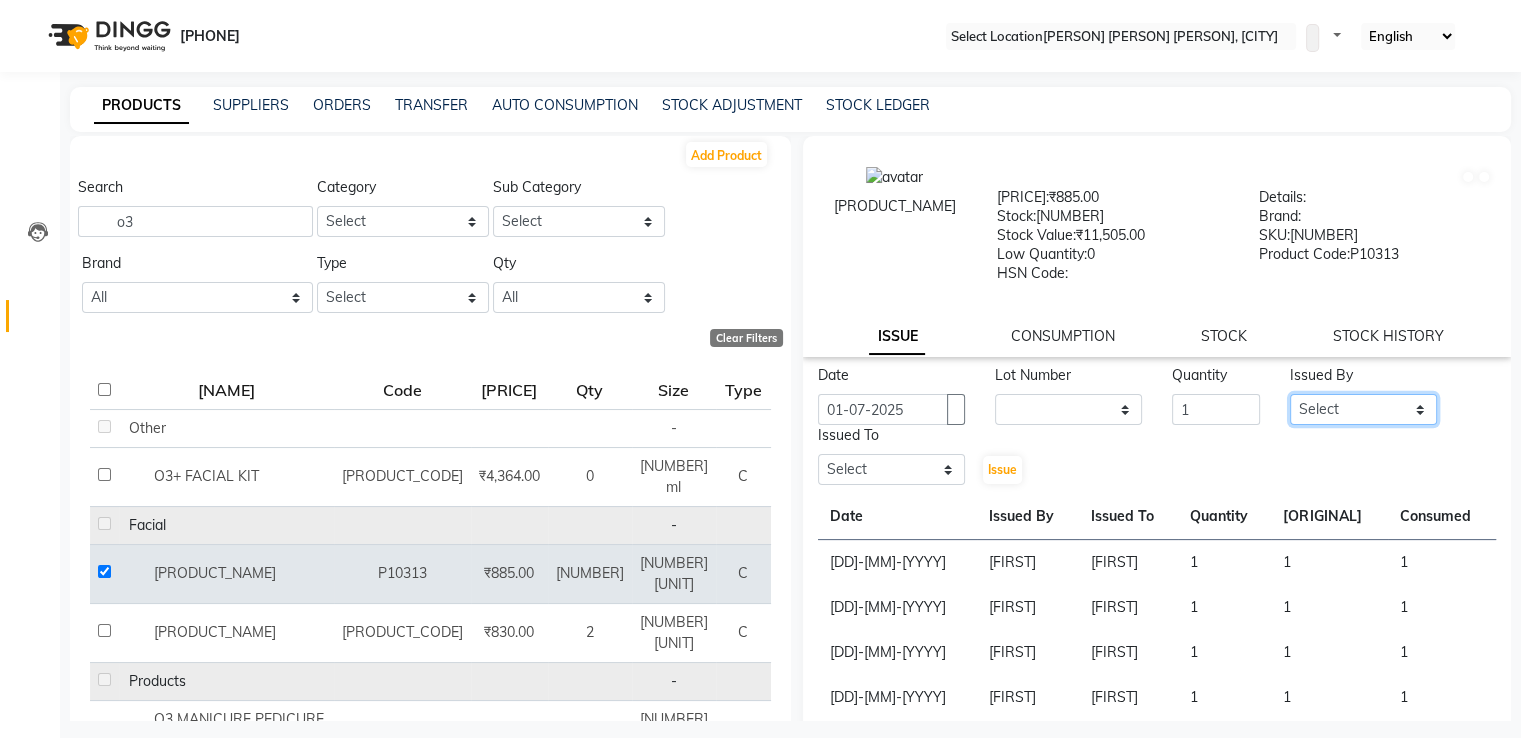 click on "Select Asina [LAST] [LAST] [LAST] [LAST] [LAST] [LAST]" at bounding box center (1363, 409) 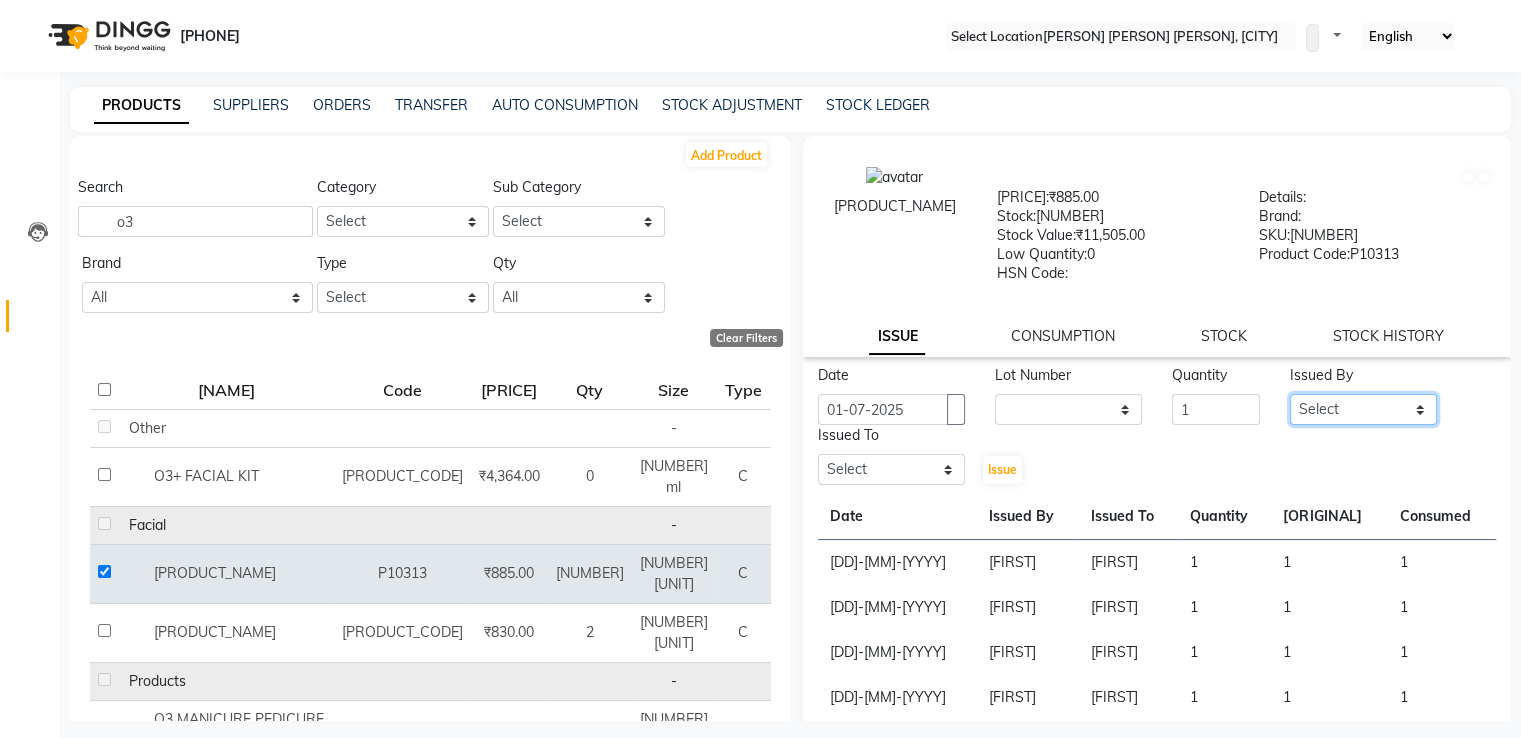 select on "[NUMBER]" 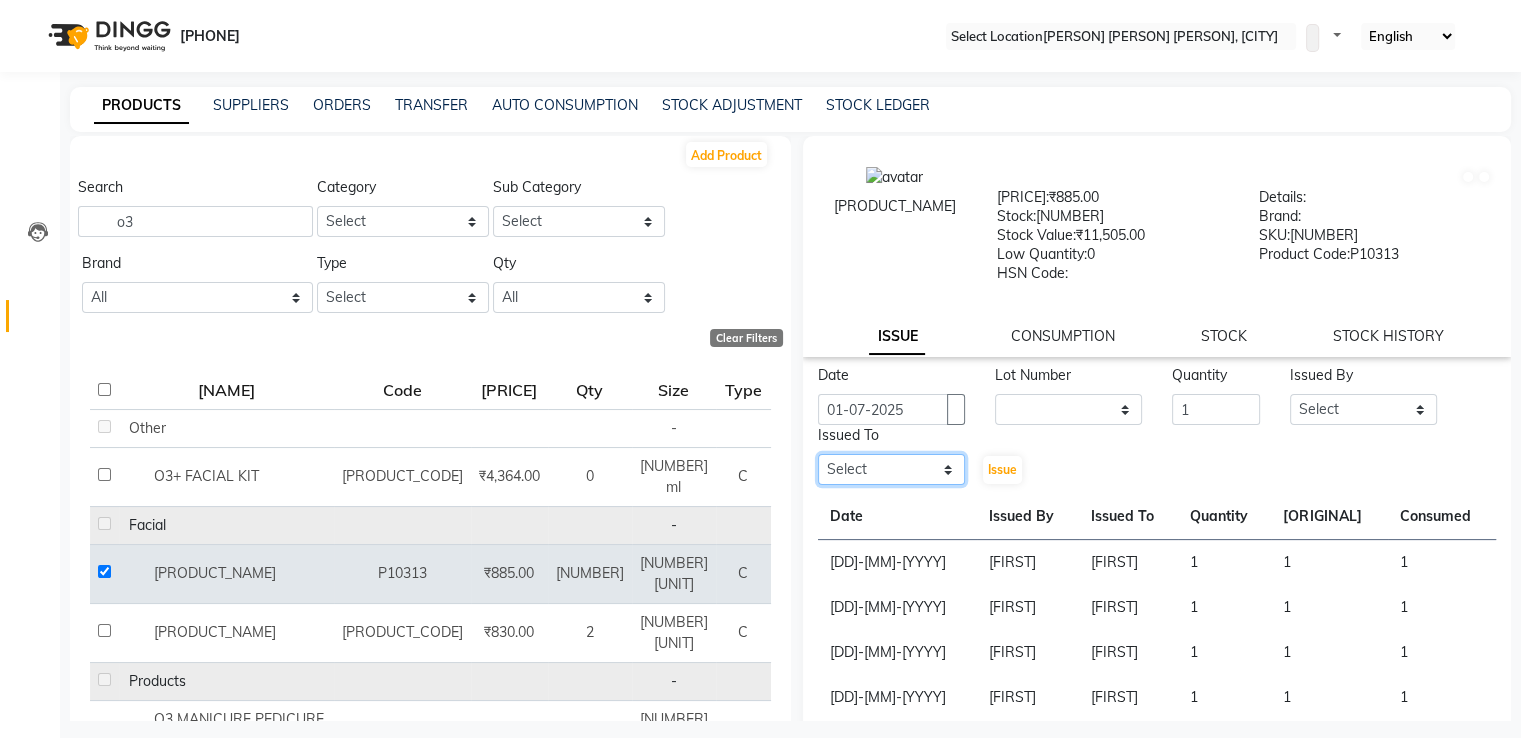 click on "Select Asina [LAST] [LAST] [LAST] [LAST] [LAST] [LAST]" at bounding box center [891, 469] 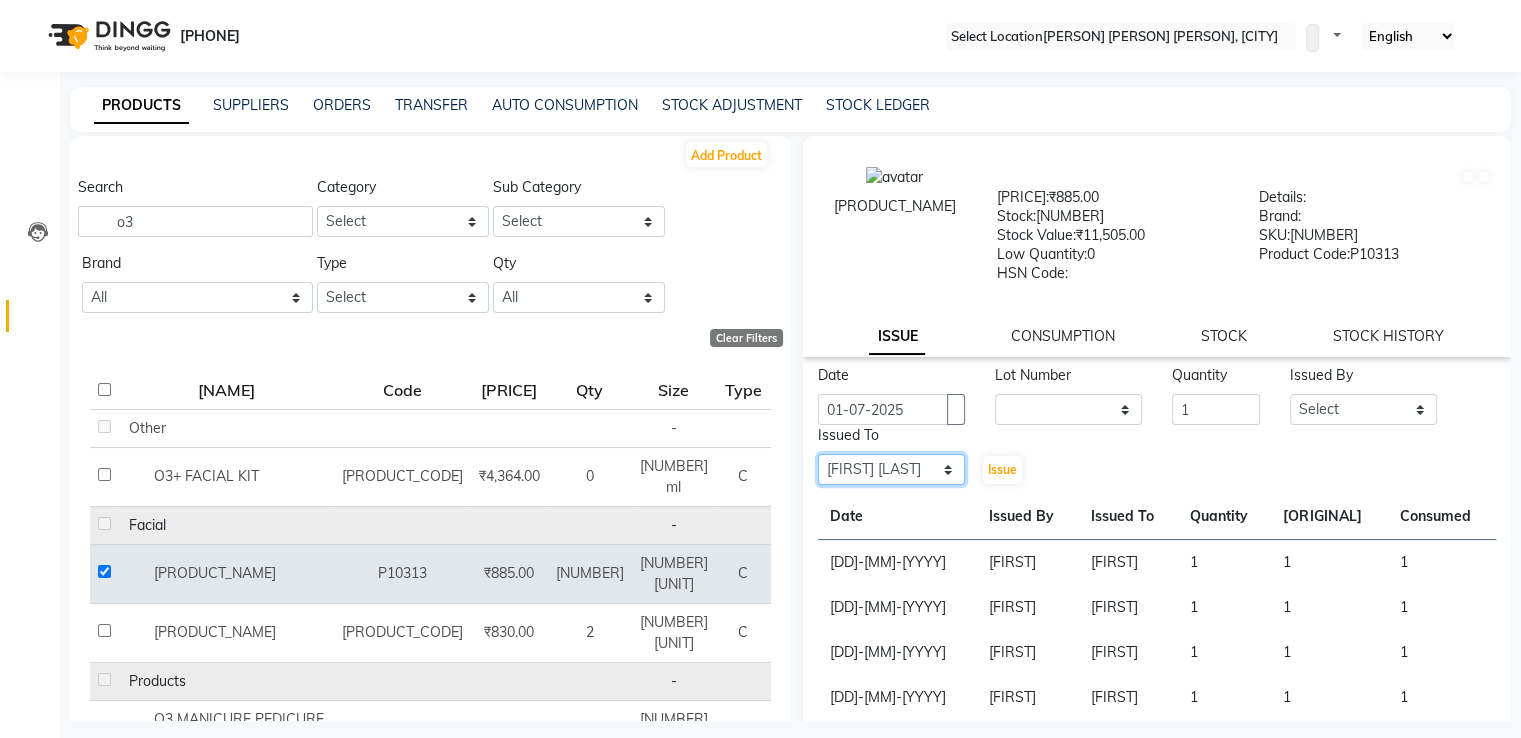 click on "Select Asina [LAST] [LAST] [LAST] [LAST] [LAST] [LAST]" at bounding box center [891, 469] 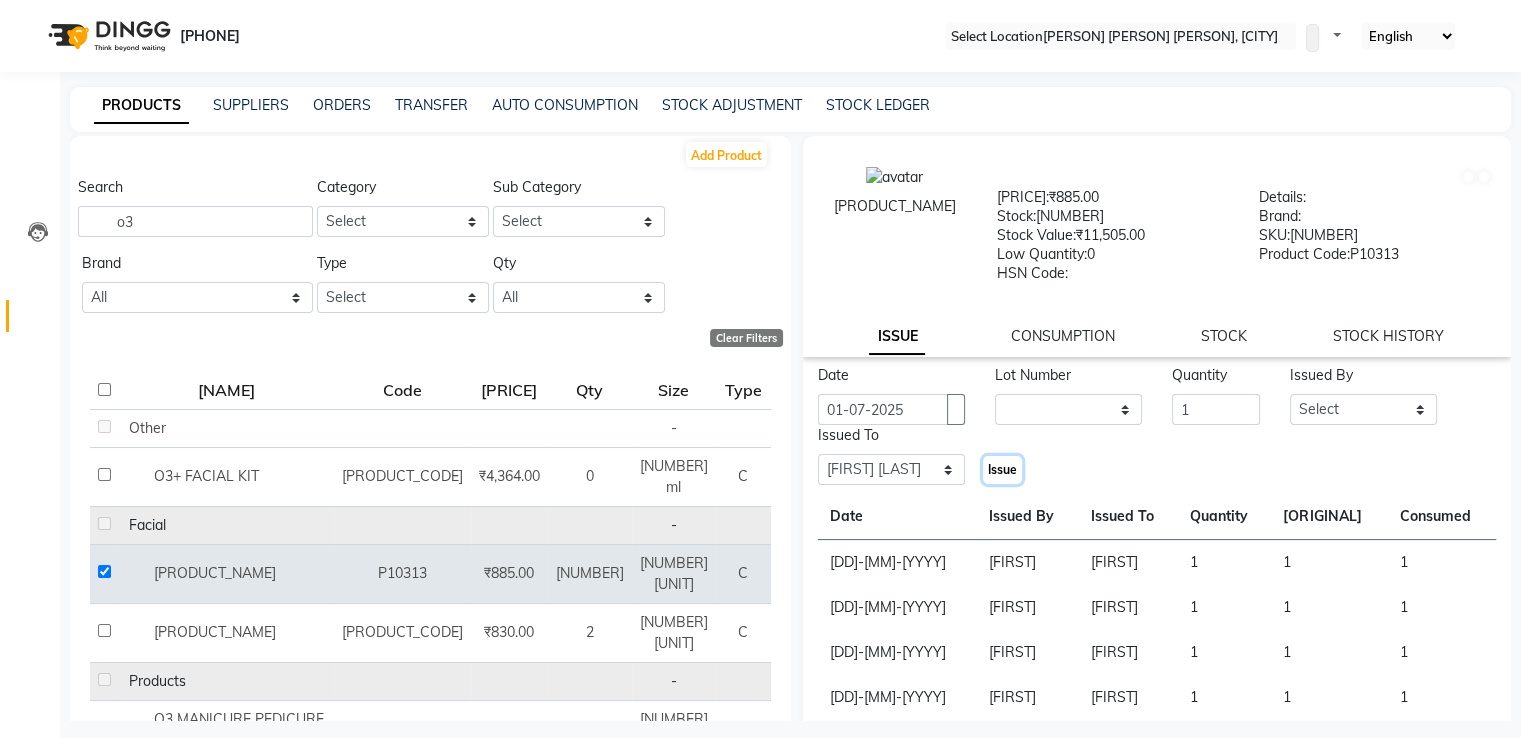 click on "Issue" at bounding box center [1002, 469] 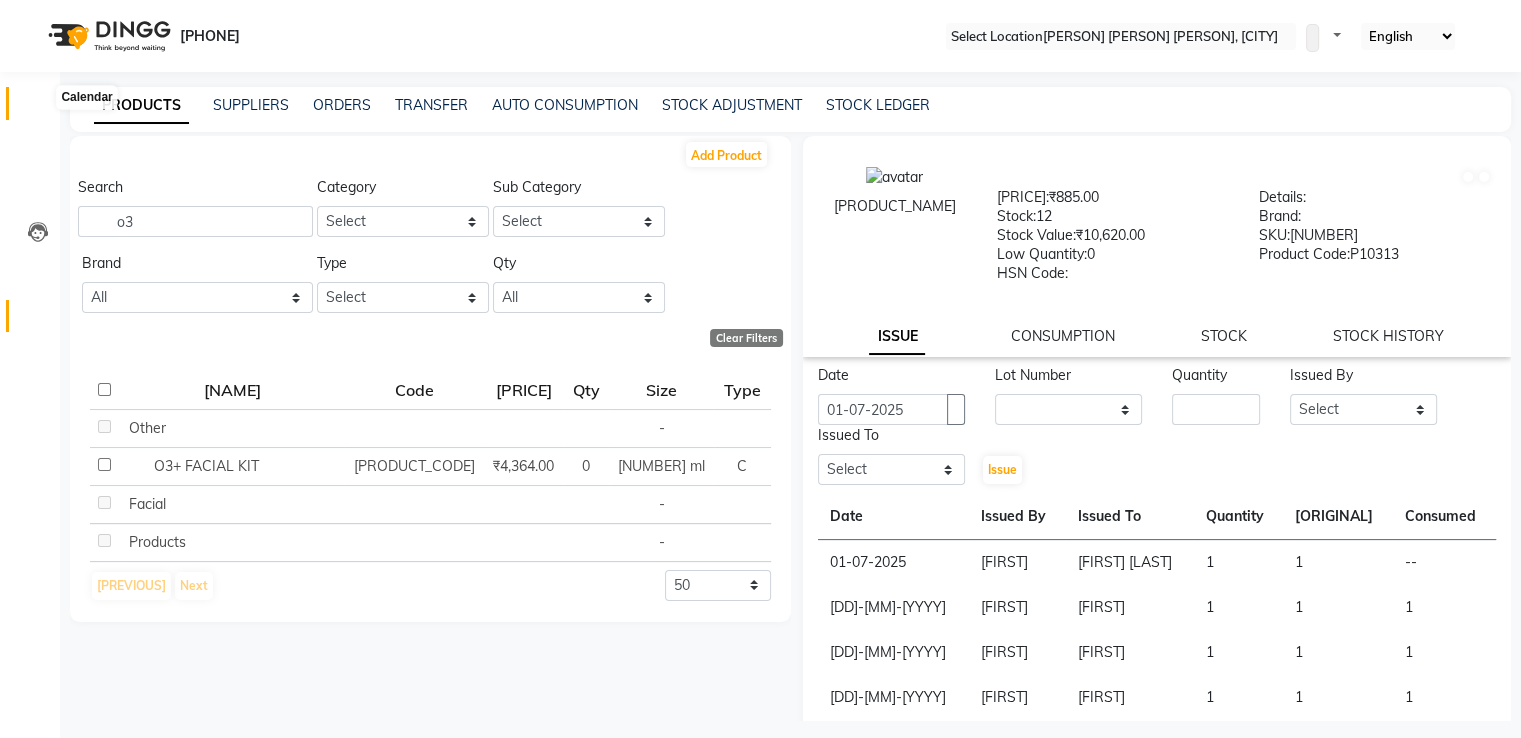 click at bounding box center [38, 108] 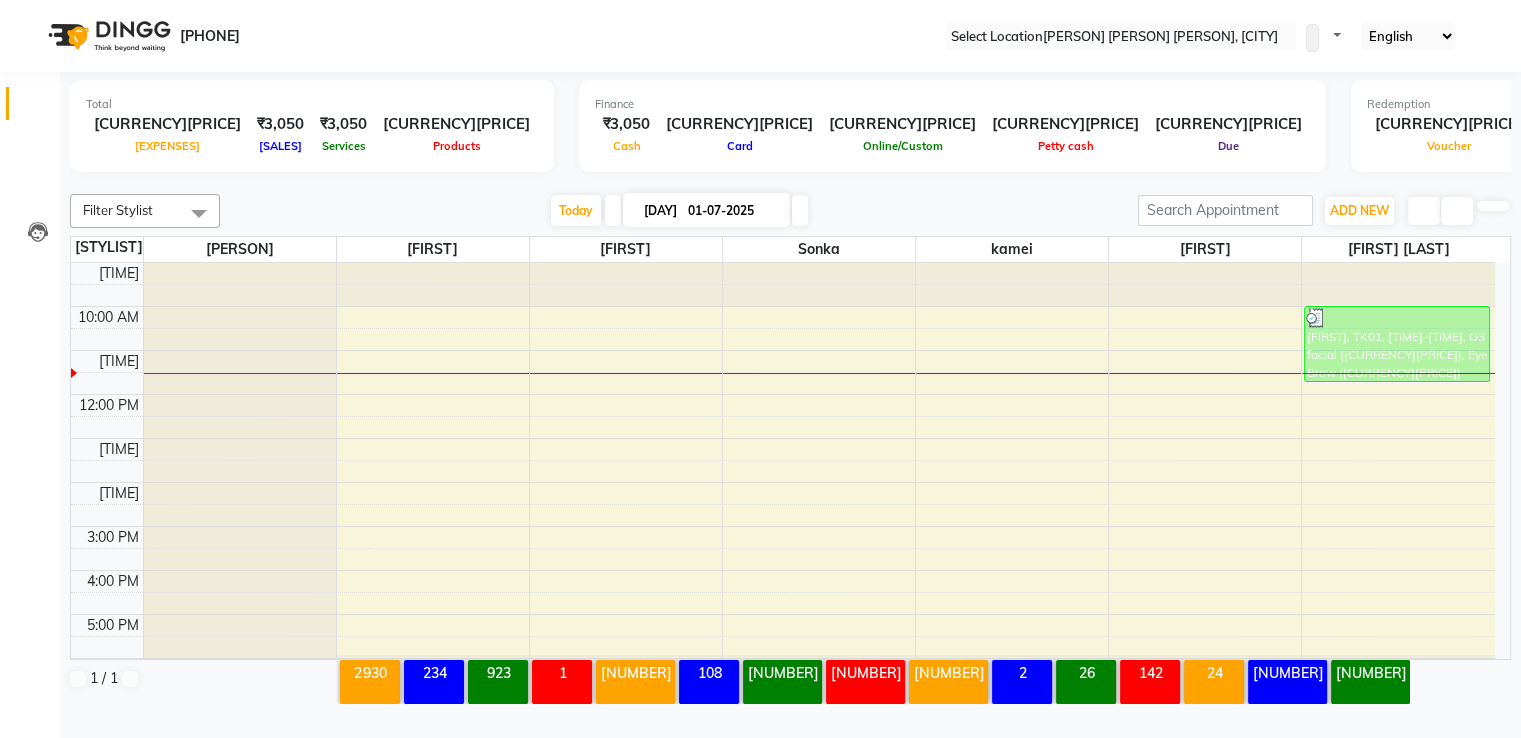 click on "Add Consumption" at bounding box center [52, 751] 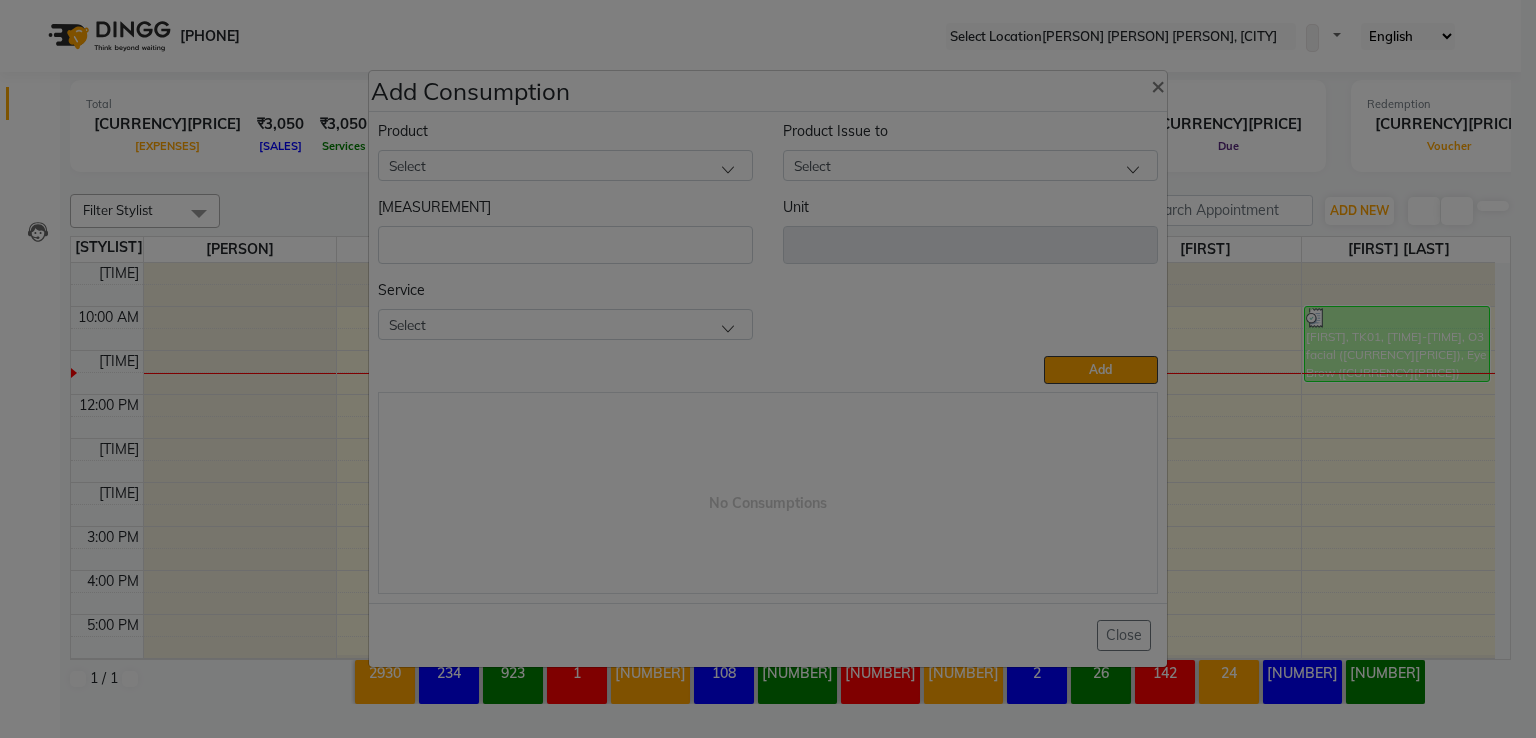 click on "Select" at bounding box center [561, 165] 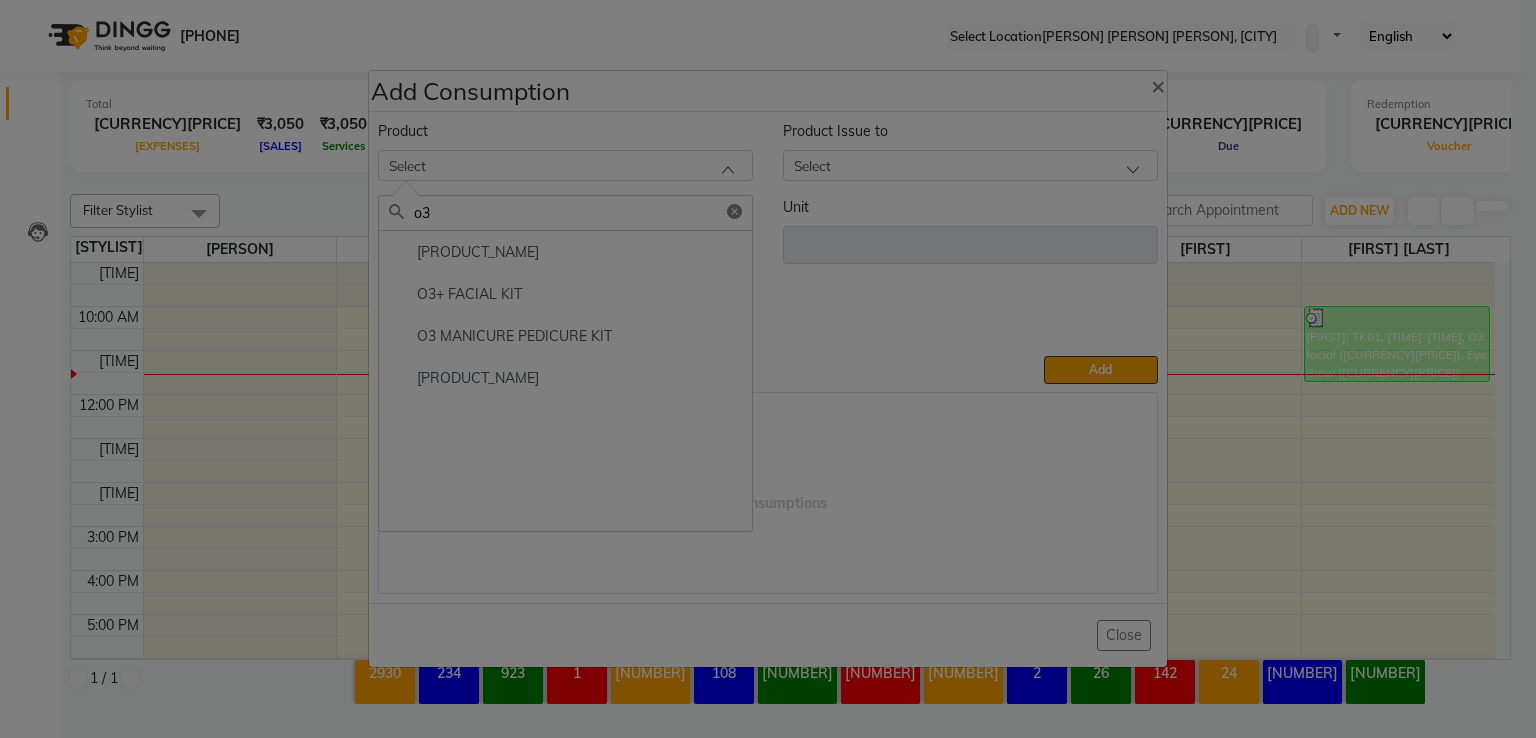 type on "o3" 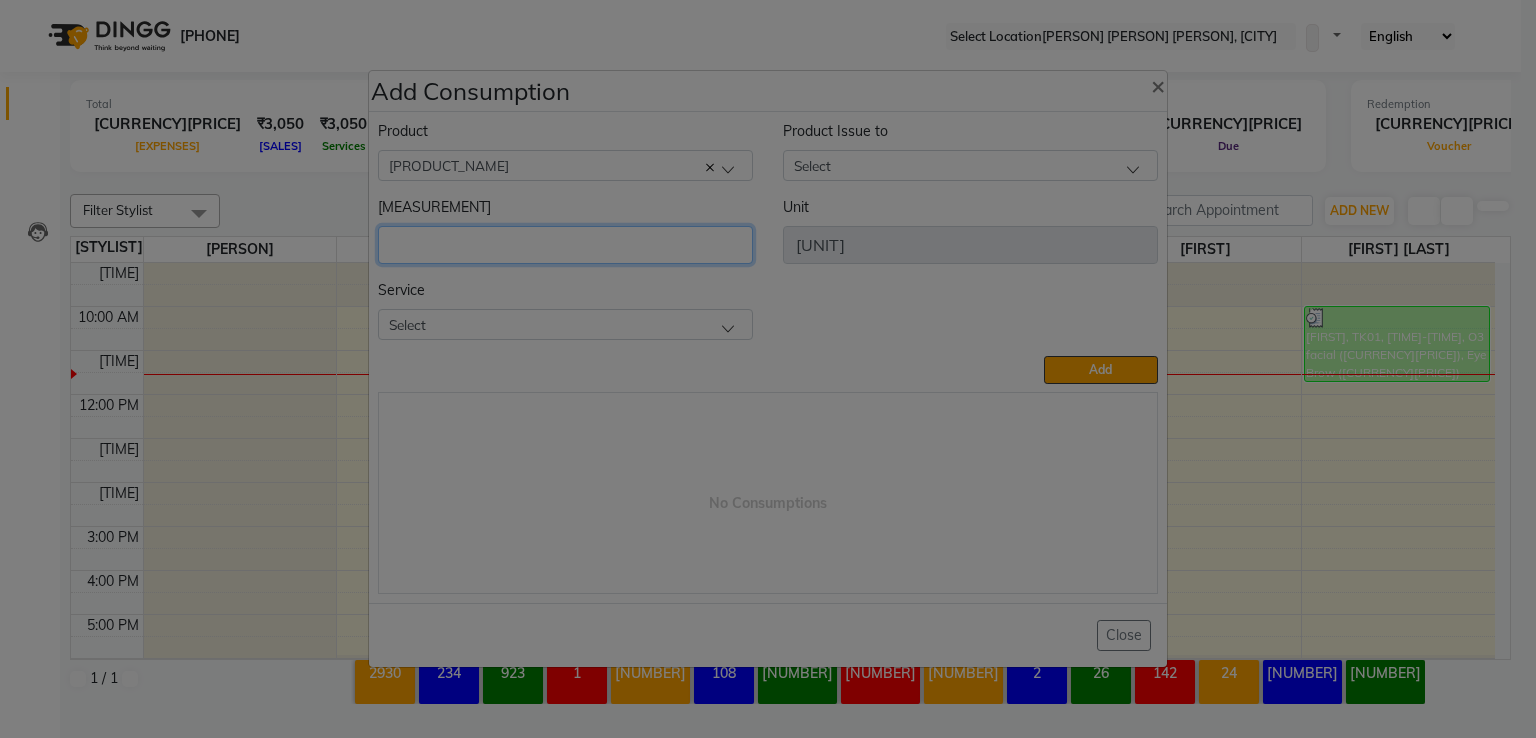 click at bounding box center [565, 245] 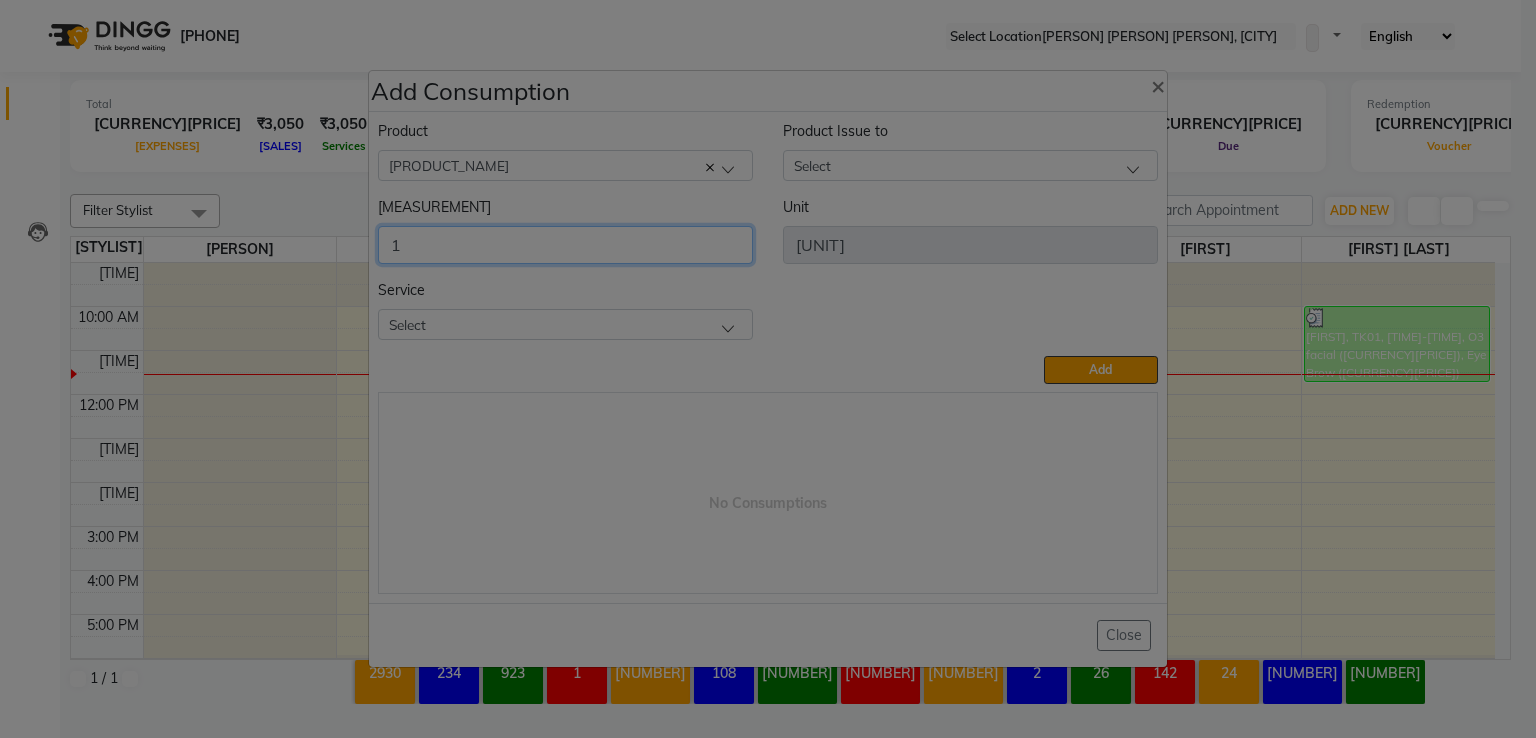 type on "1" 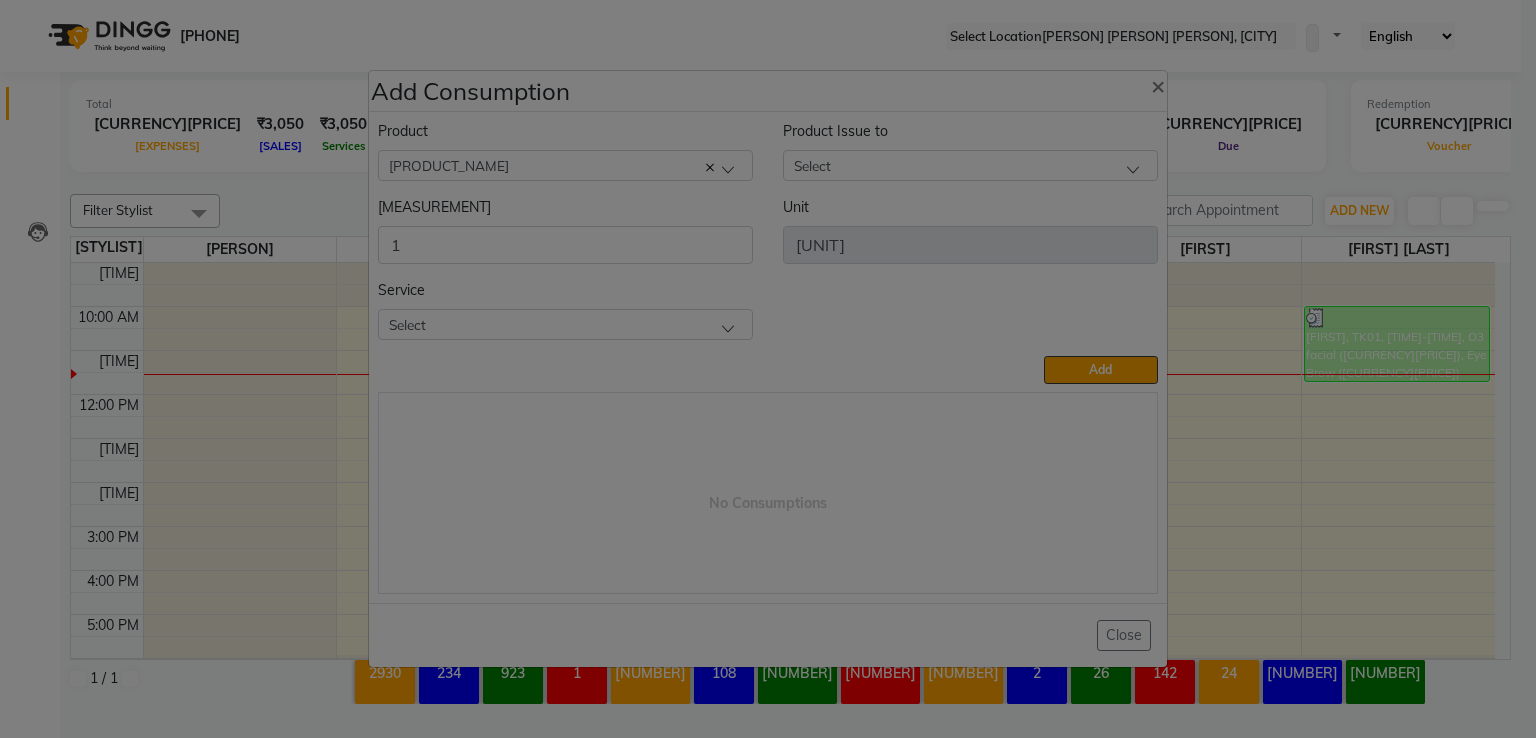 click on "Select" at bounding box center [966, 165] 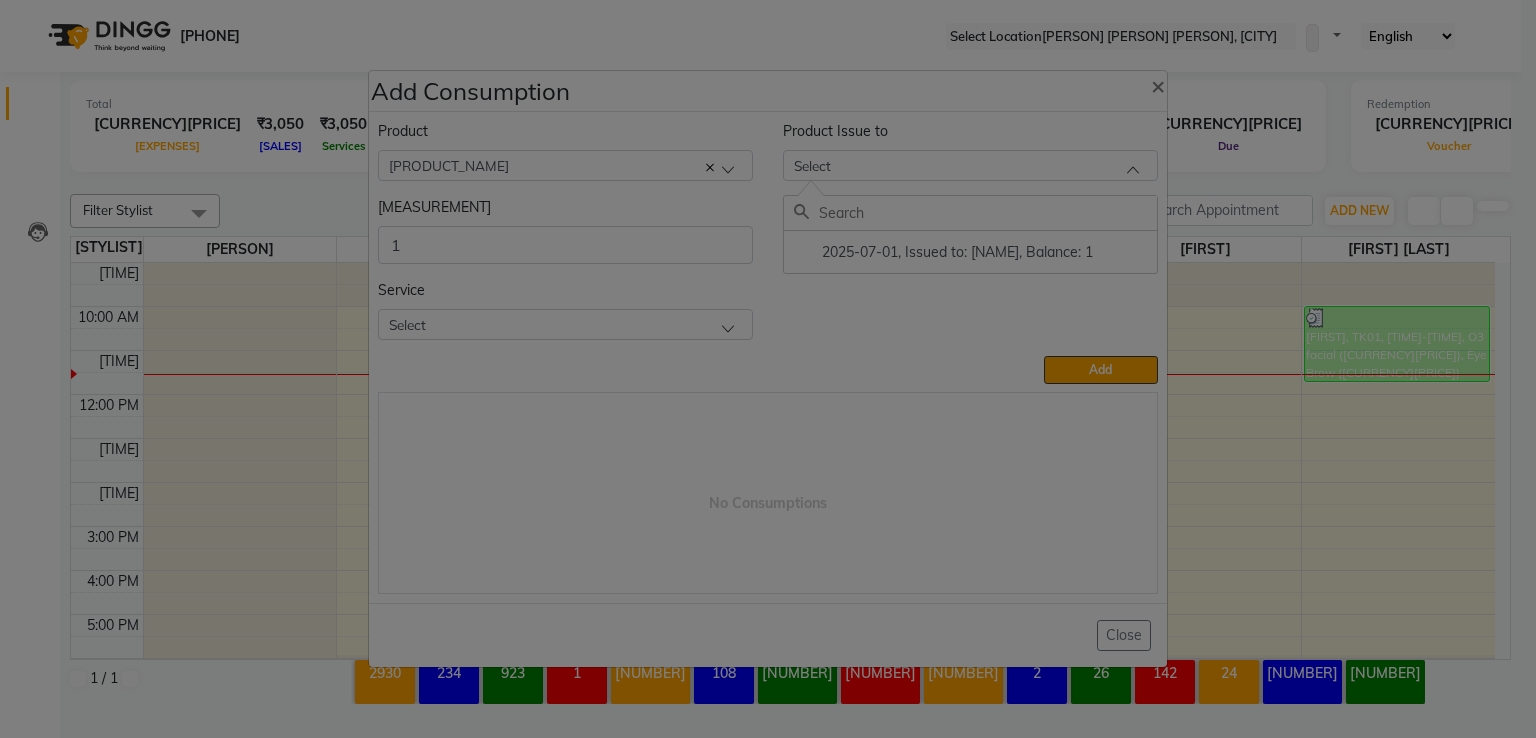 click on "2025-07-01, Issued to: [NAME], Balance: 1" at bounding box center [943, 252] 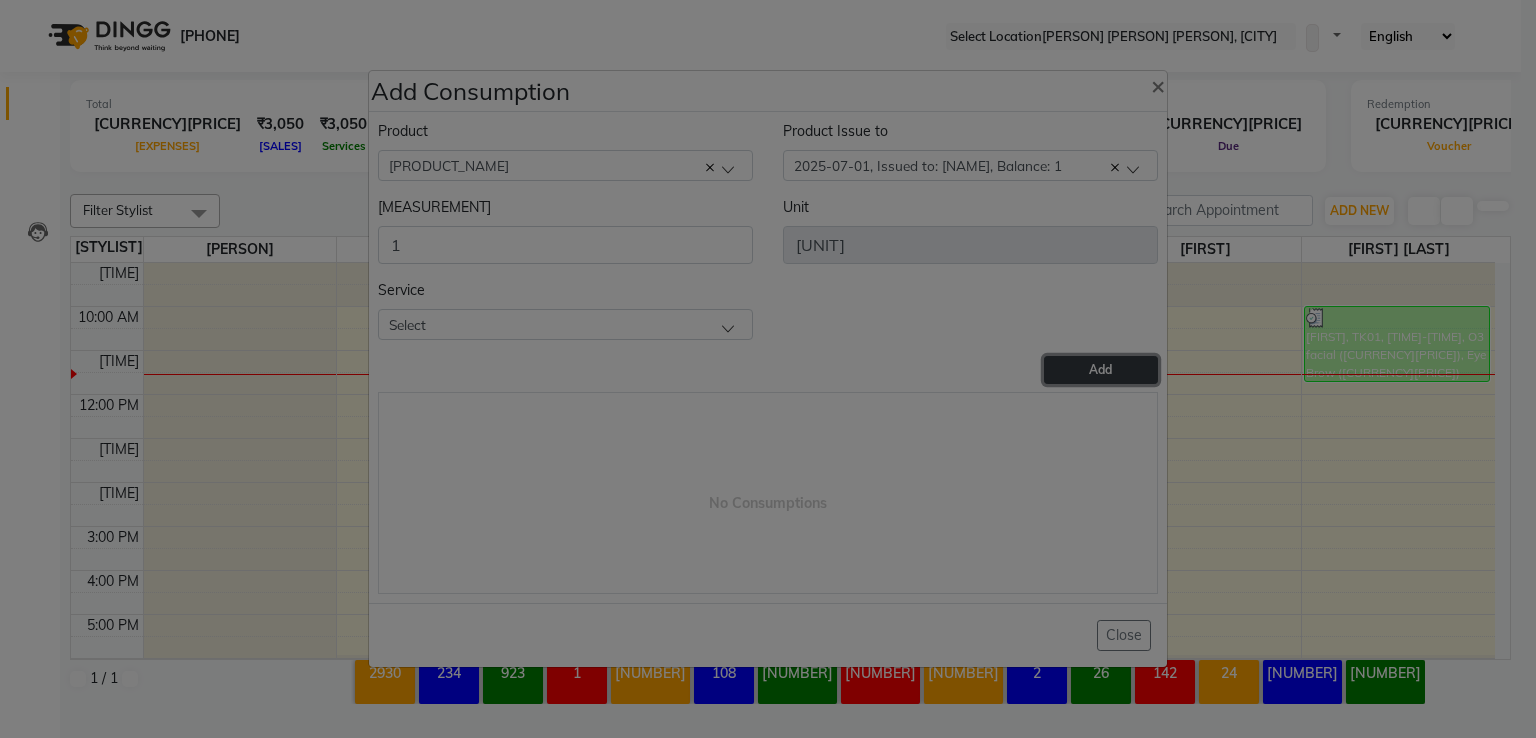 click on "Add" at bounding box center [1100, 369] 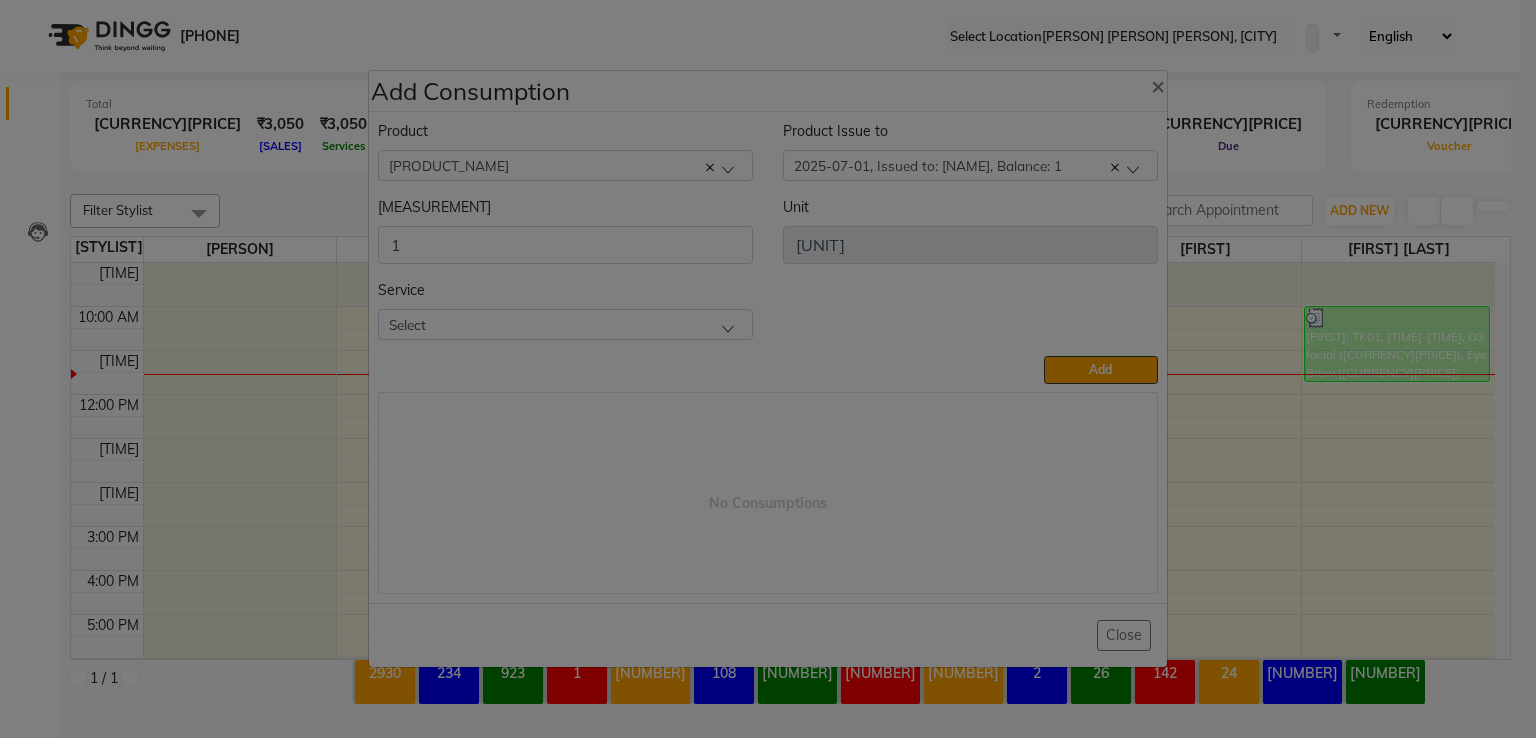 click on "Select" at bounding box center [561, 324] 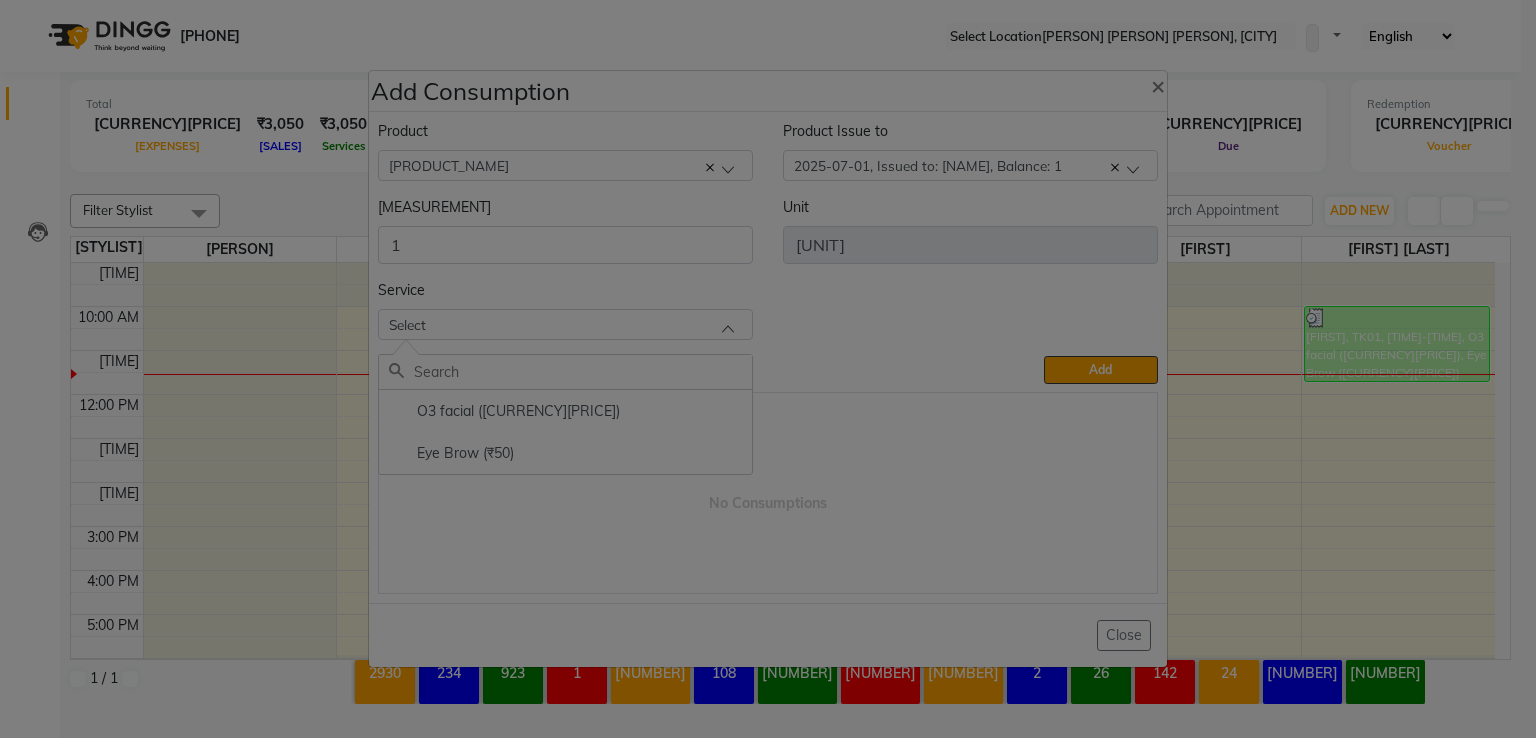 click on "O3 facial ([CURRENCY][PRICE])" at bounding box center [565, 411] 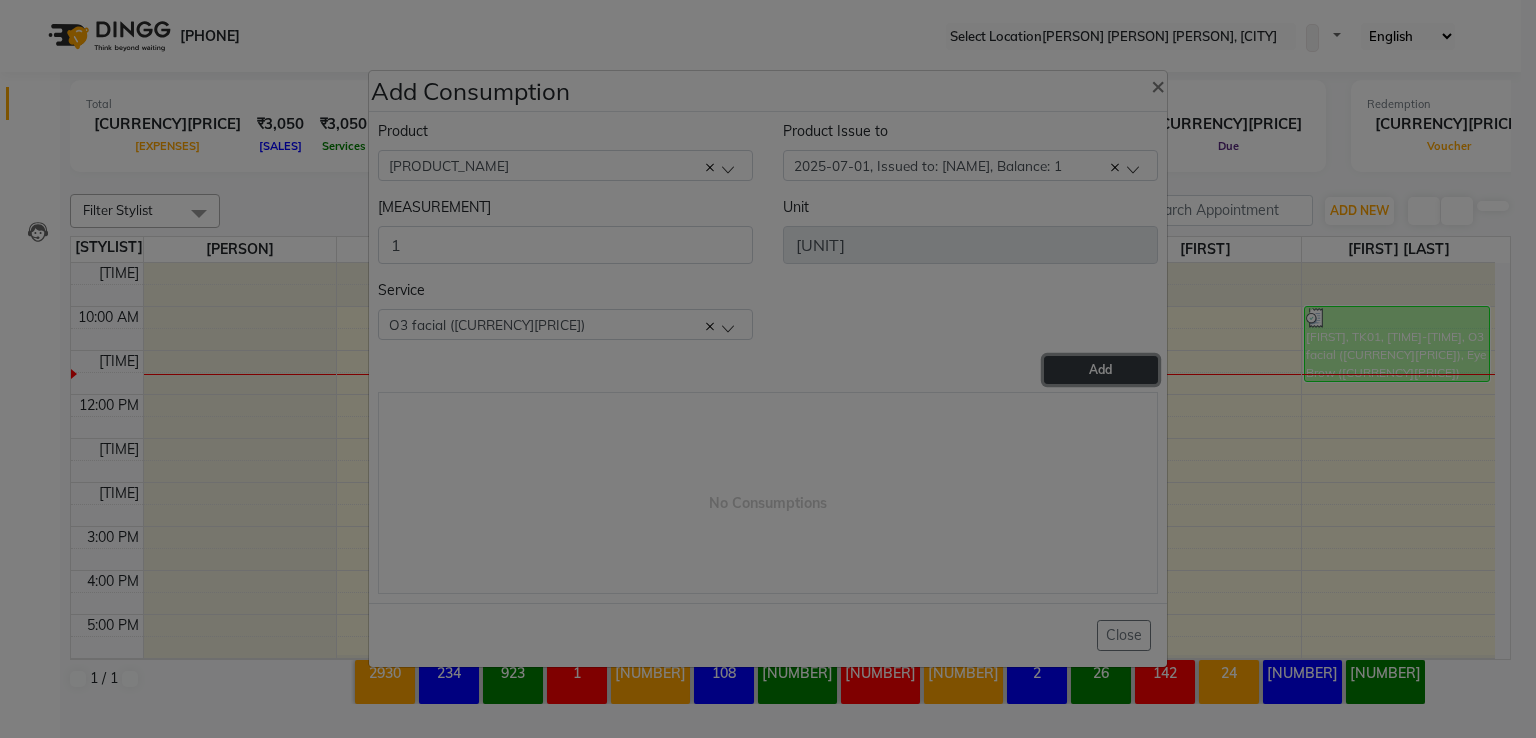 click on "Add" at bounding box center (1101, 370) 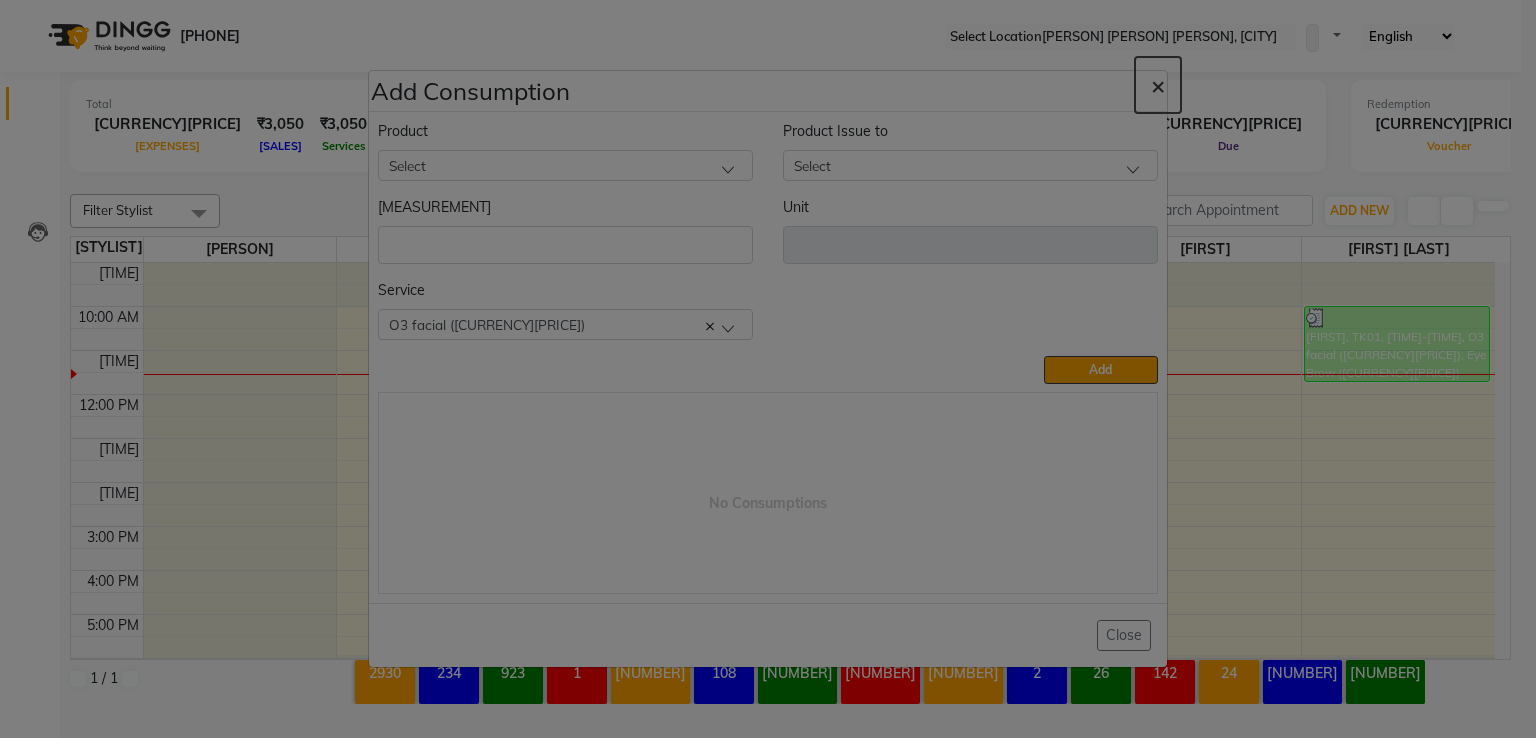 click on "×" at bounding box center (1158, 85) 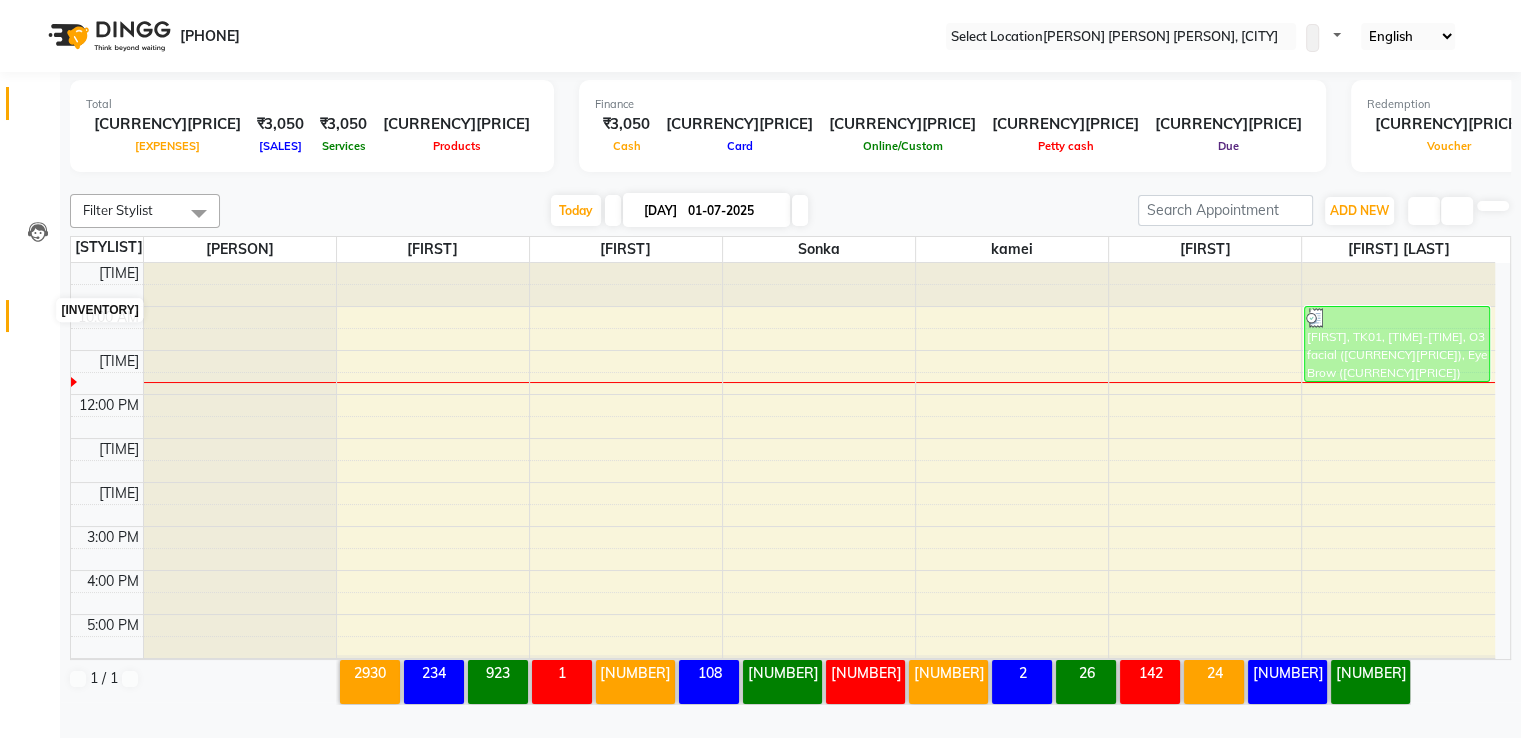 click at bounding box center [38, 321] 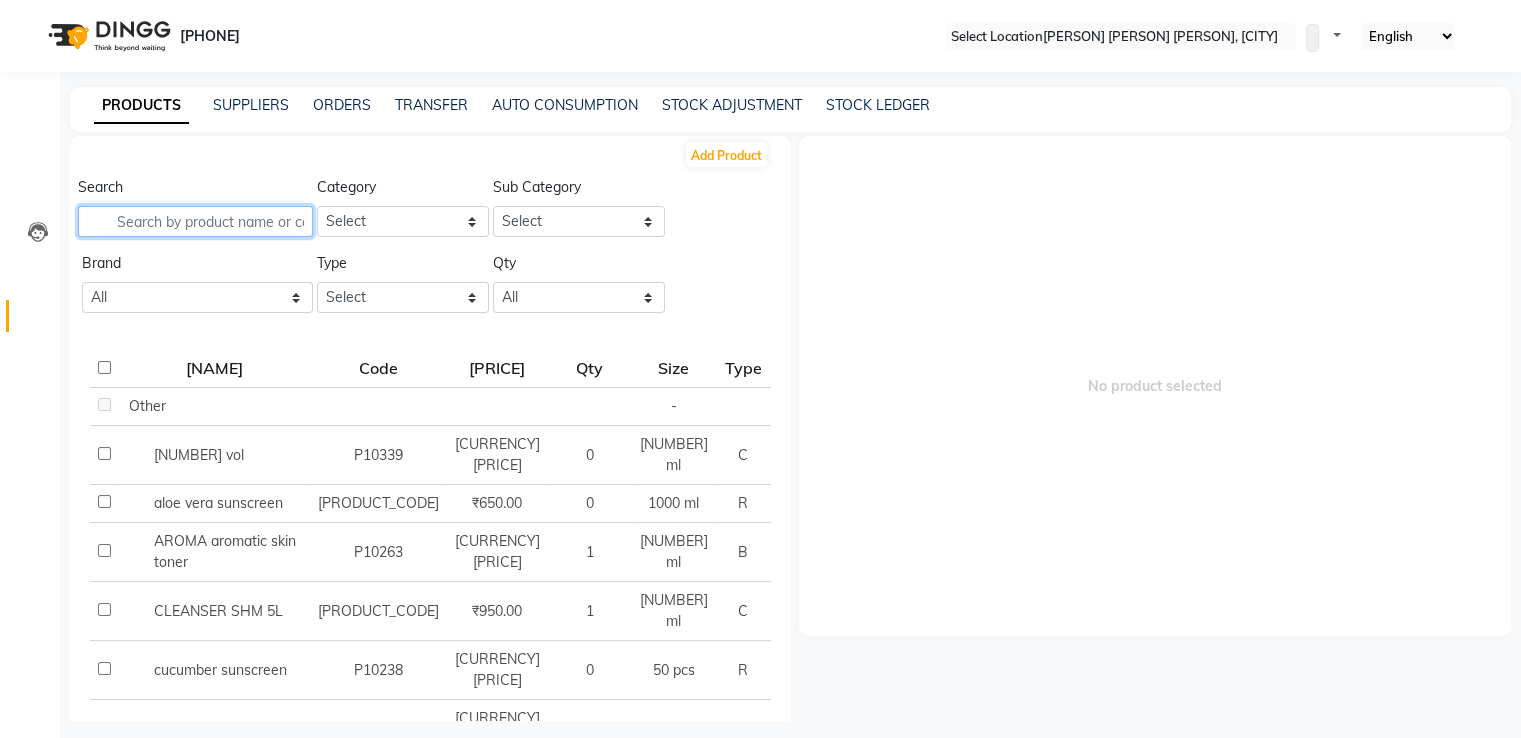 click at bounding box center (195, 221) 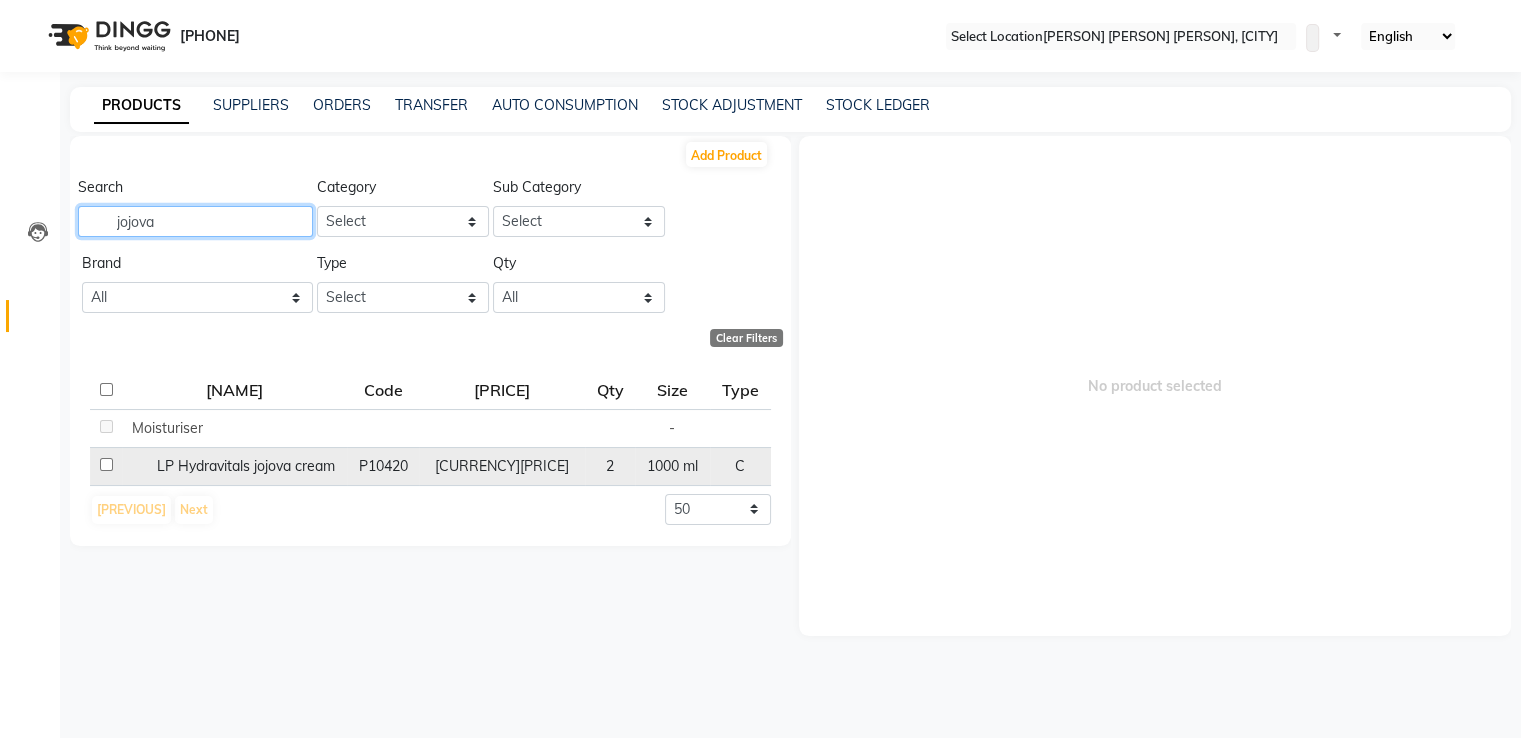type on "jojova" 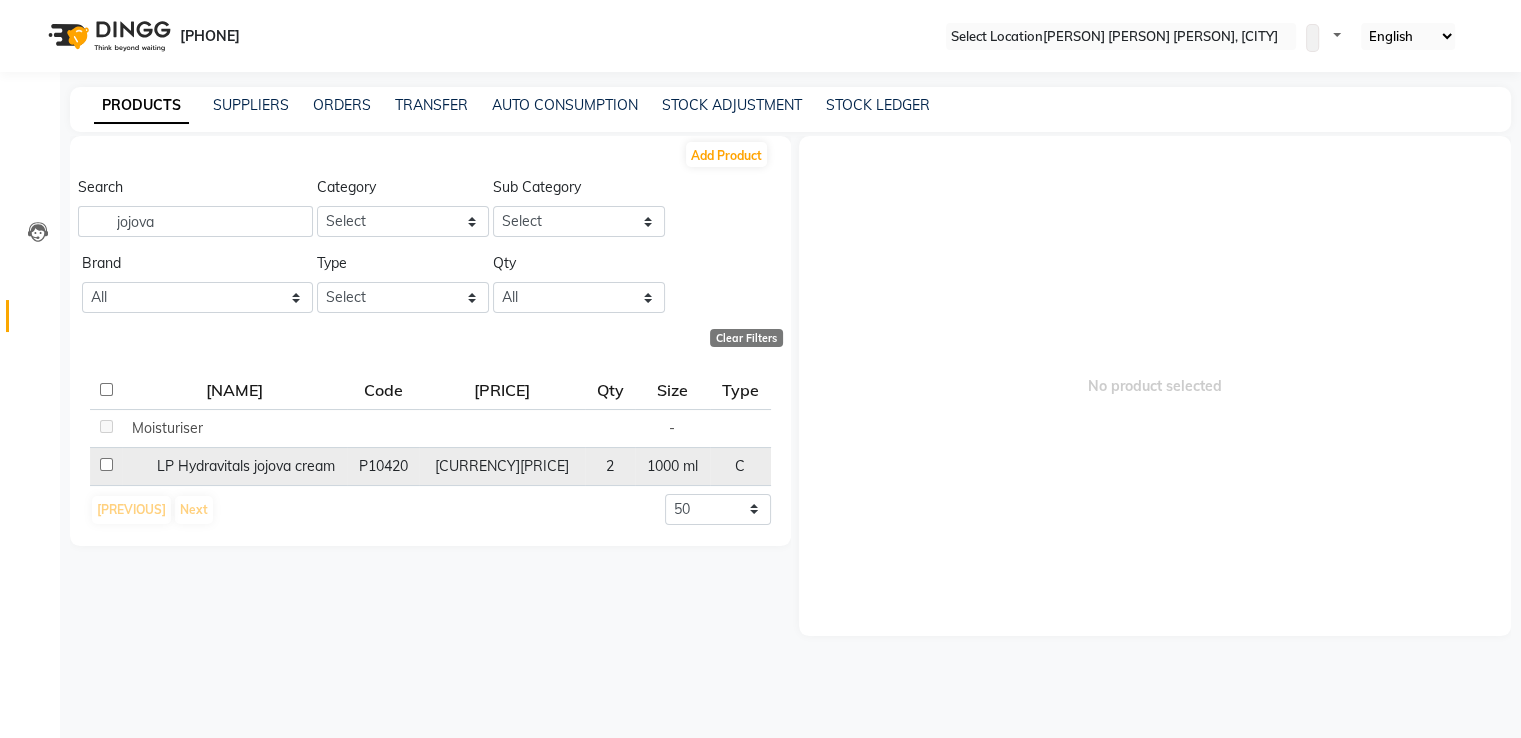 click at bounding box center (106, 426) 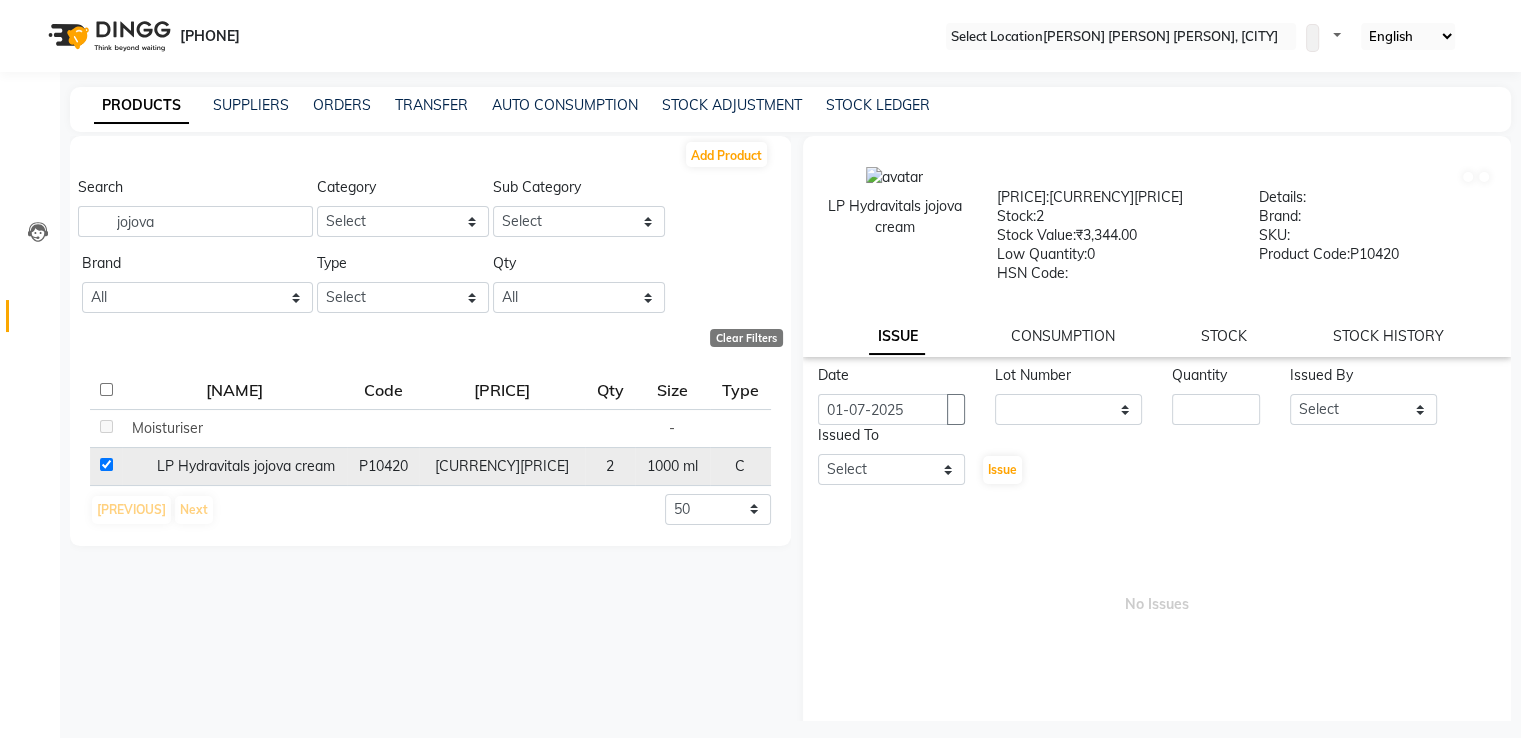 click at bounding box center [106, 464] 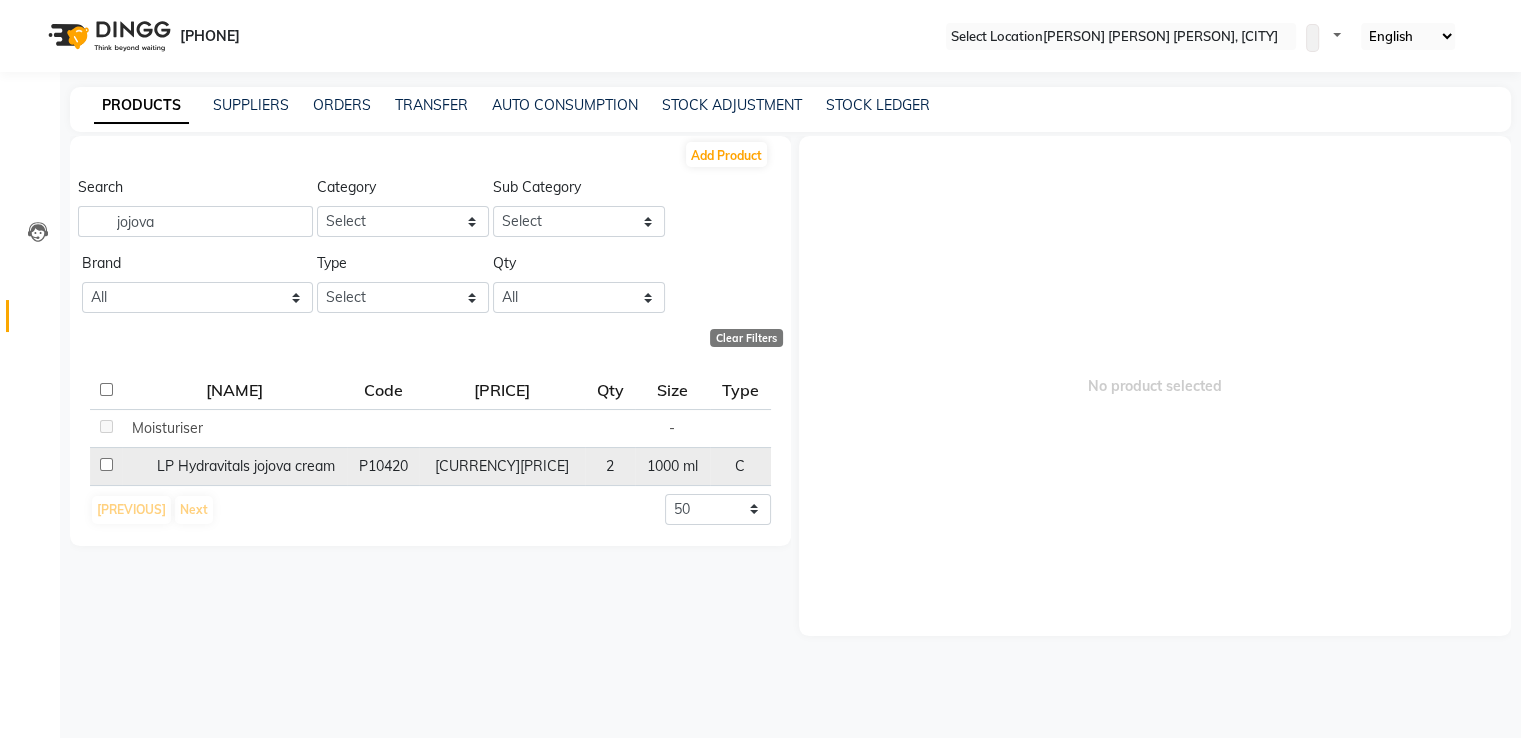 click at bounding box center (106, 426) 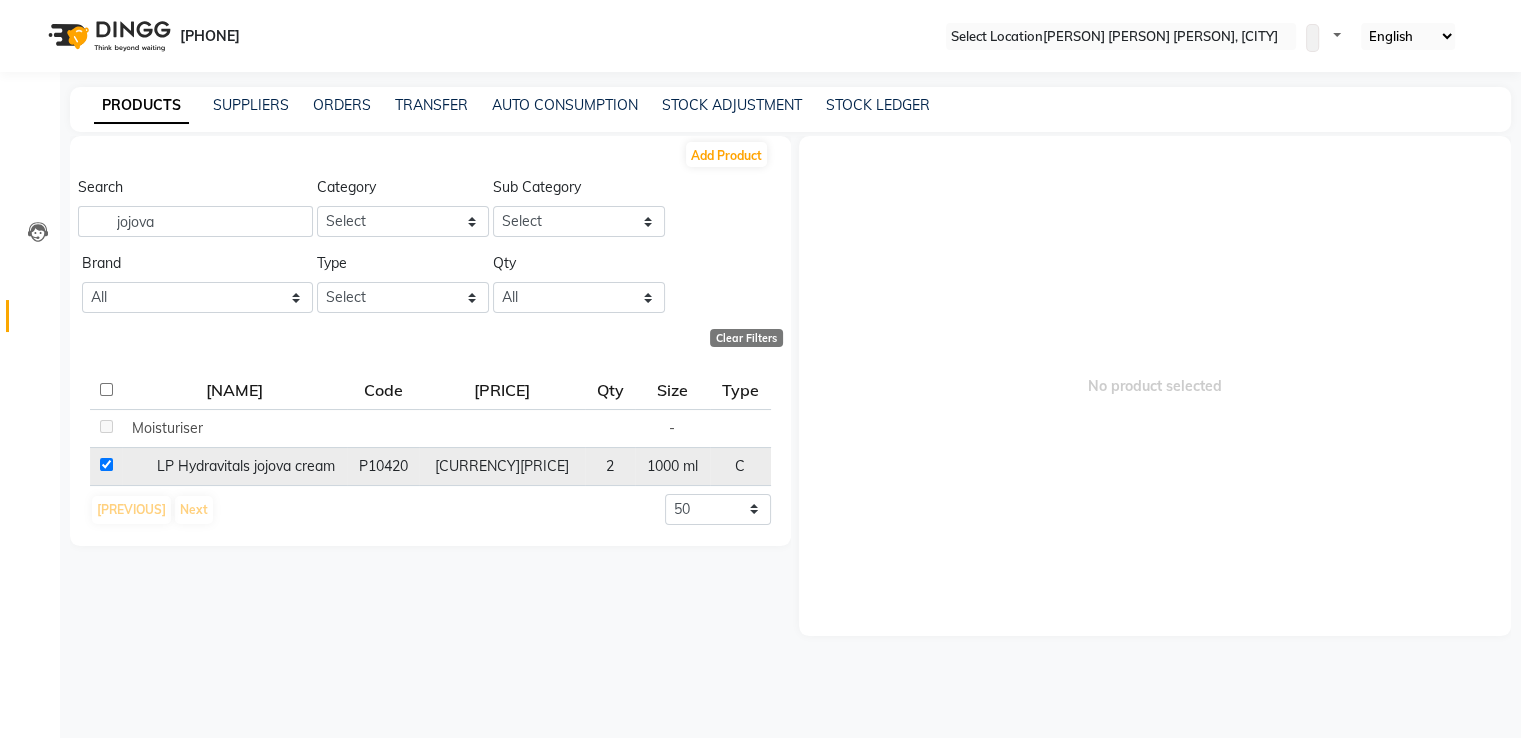 checkbox on "true" 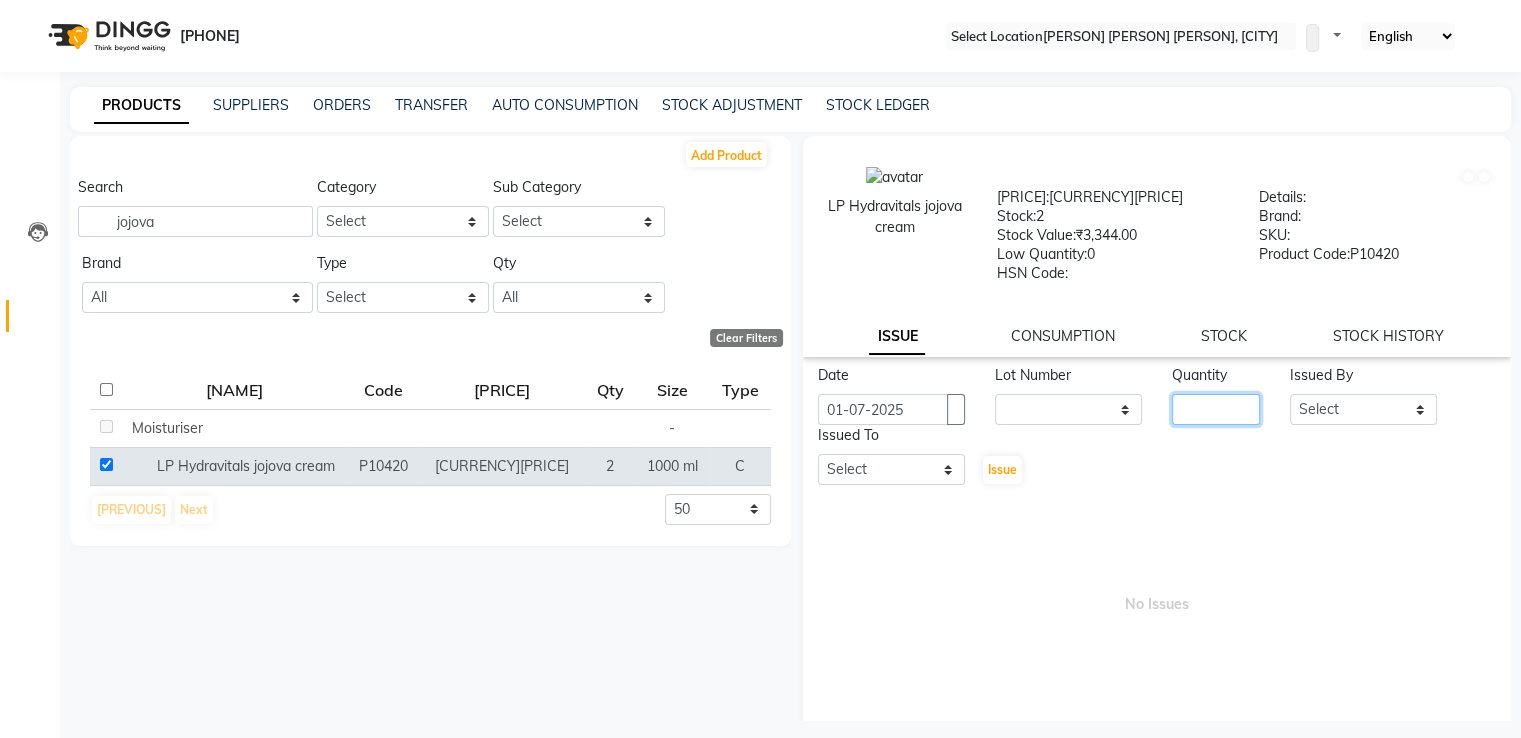click at bounding box center (1216, 409) 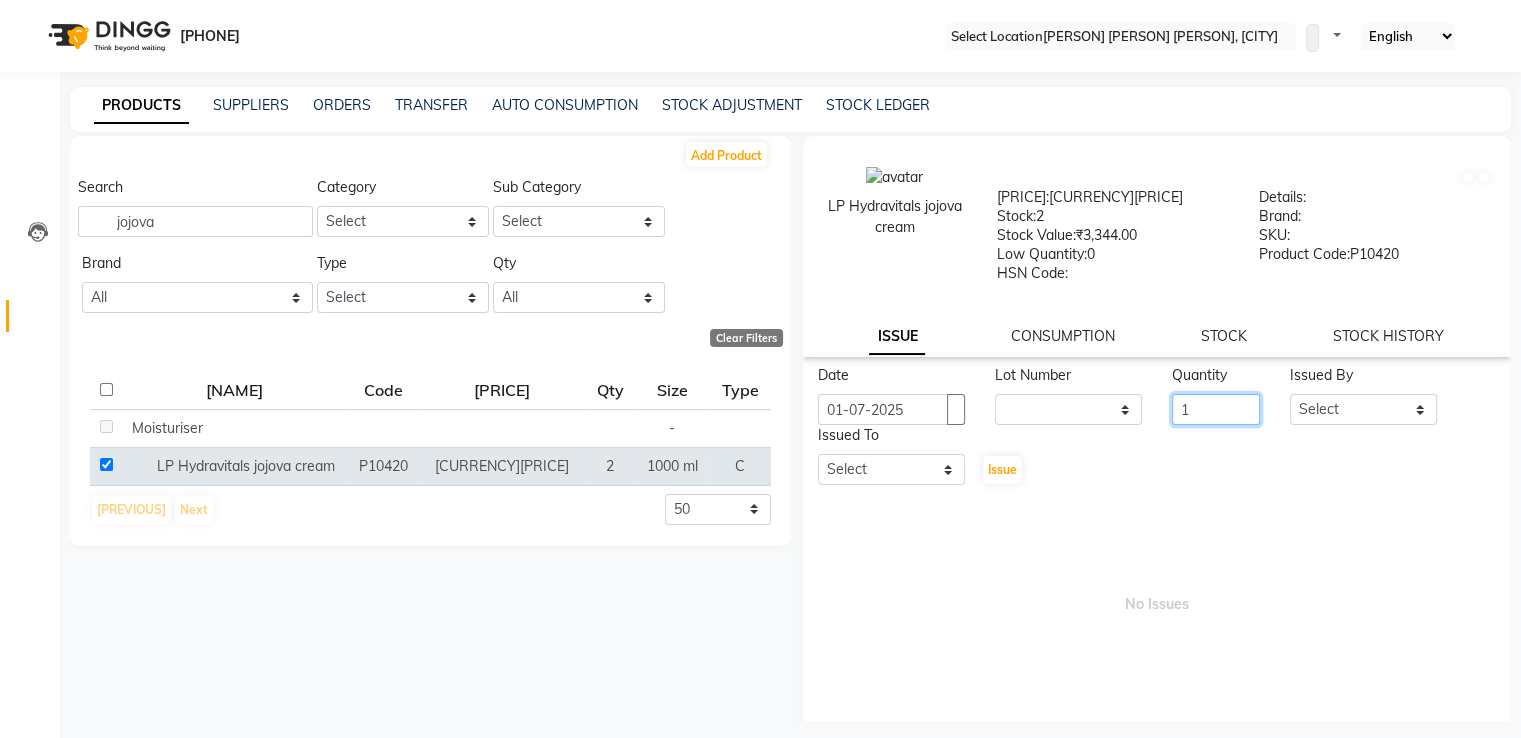 type on "1" 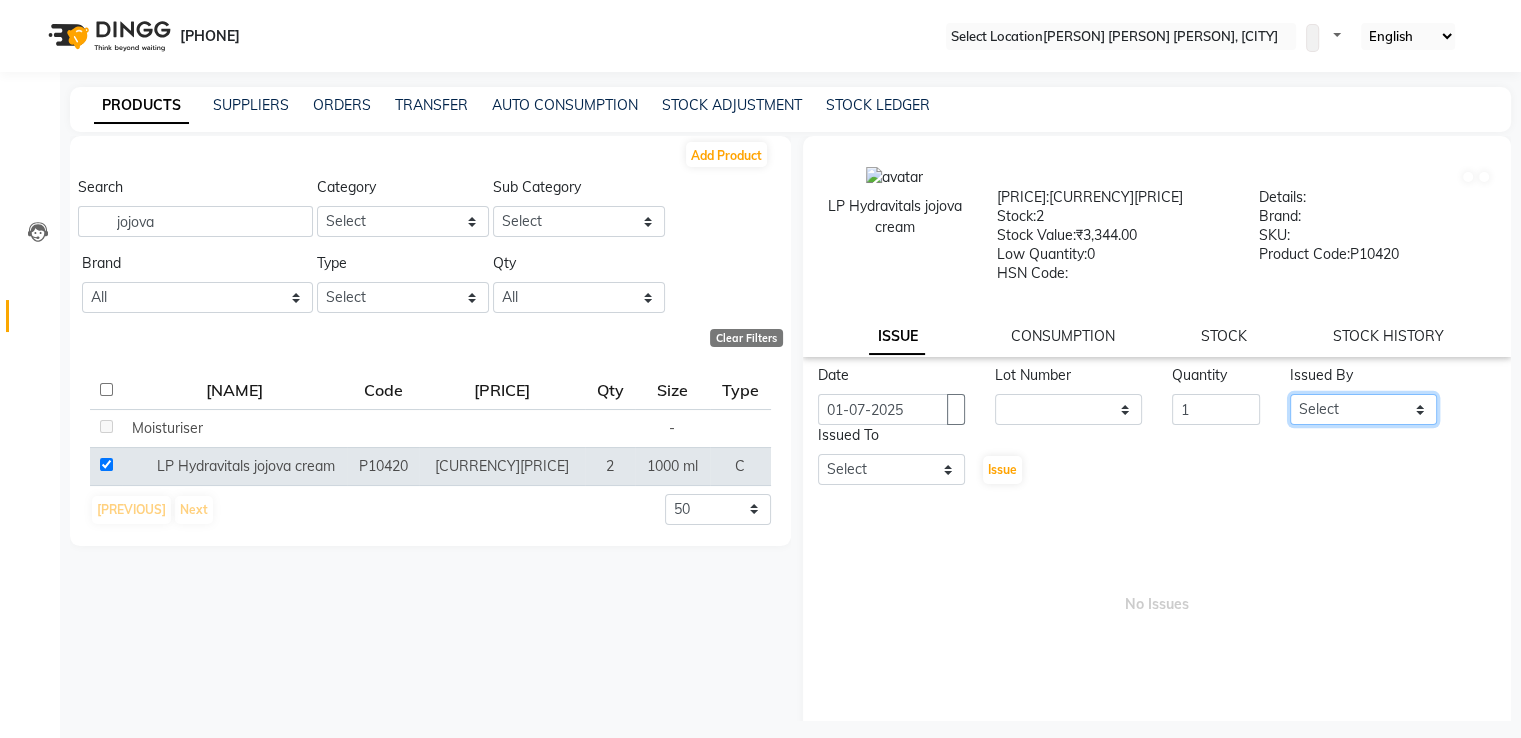 click on "Select Asina [LAST] [LAST] [LAST] [LAST] [LAST] [LAST]" at bounding box center [1363, 409] 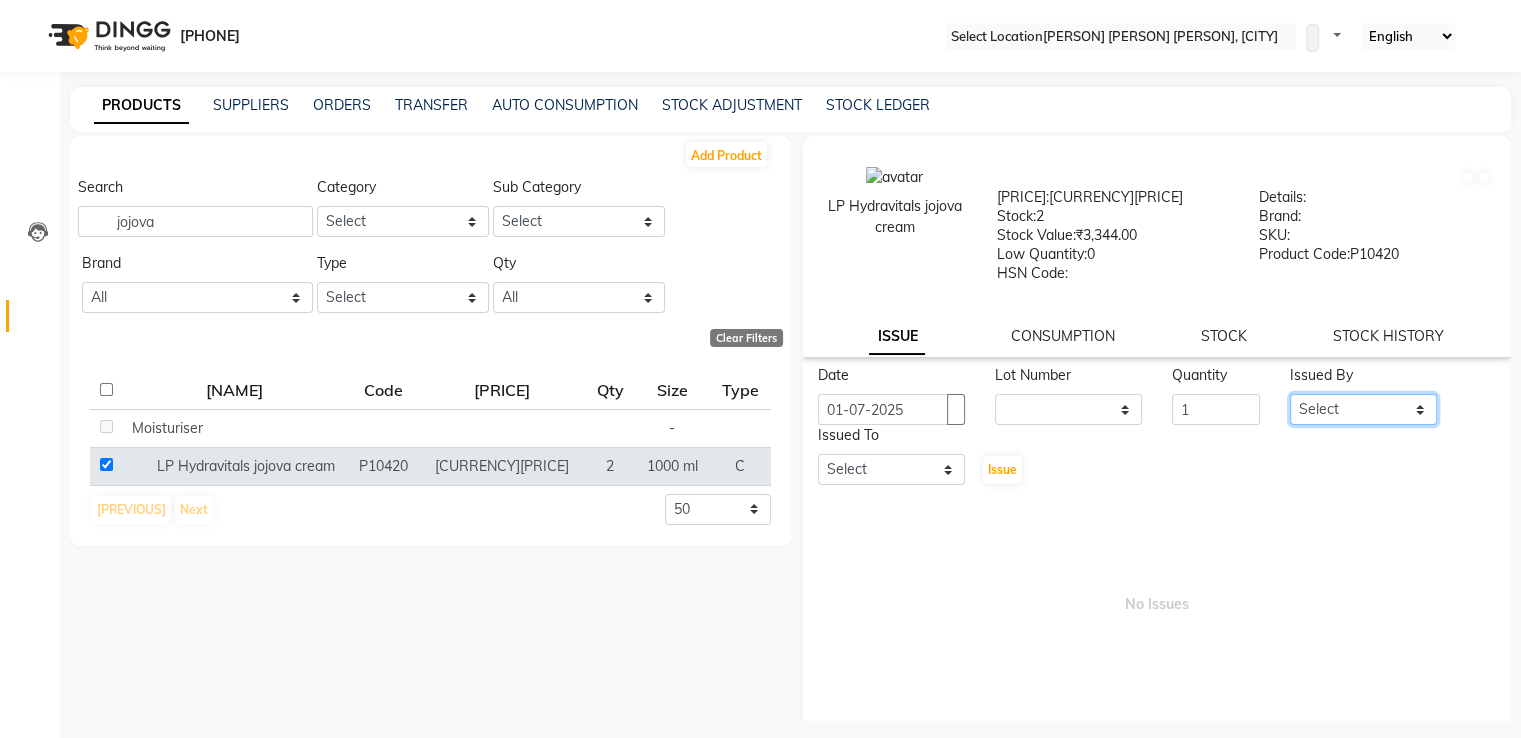 select on "[NUMBER]" 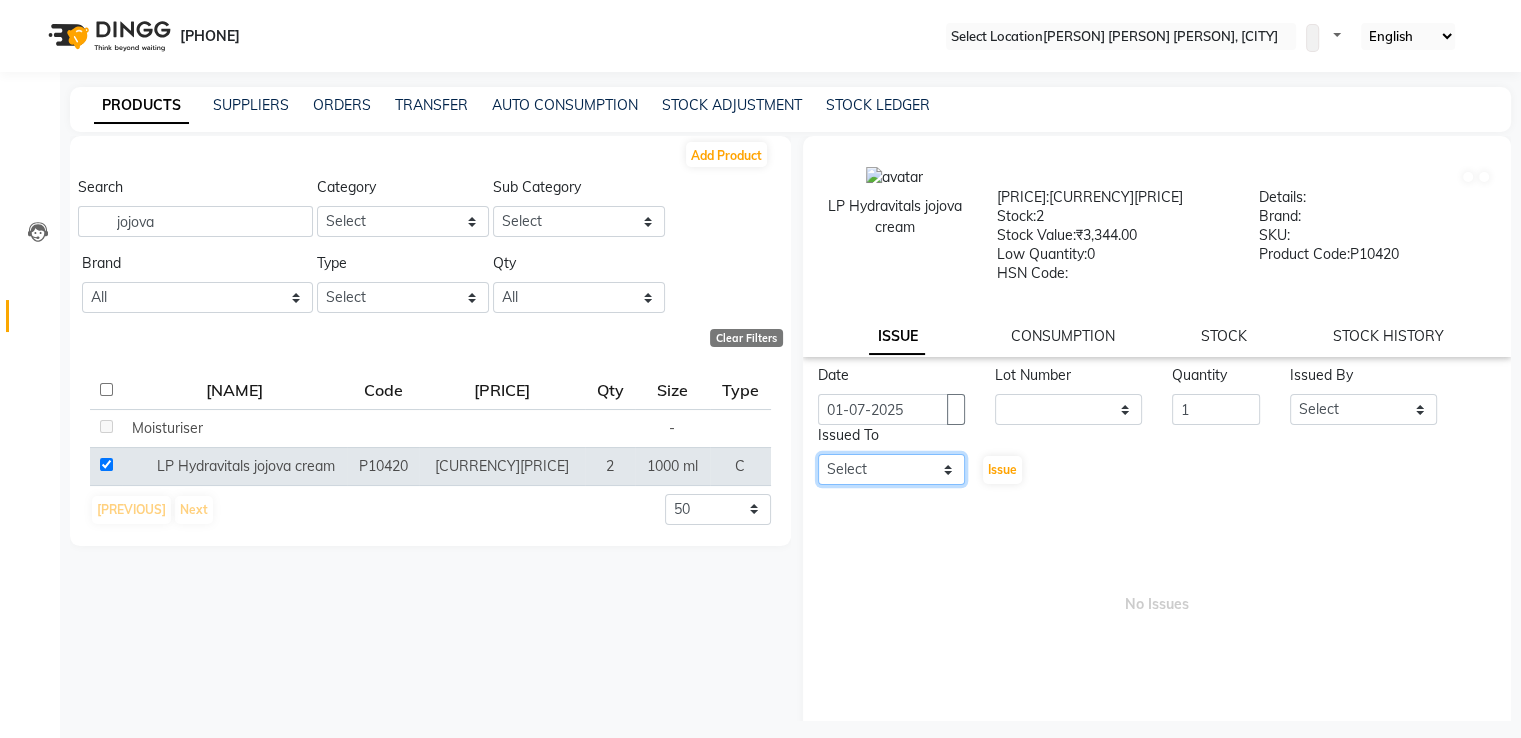 click on "Select Asina [LAST] [LAST] [LAST] [LAST] [LAST] [LAST]" at bounding box center [891, 469] 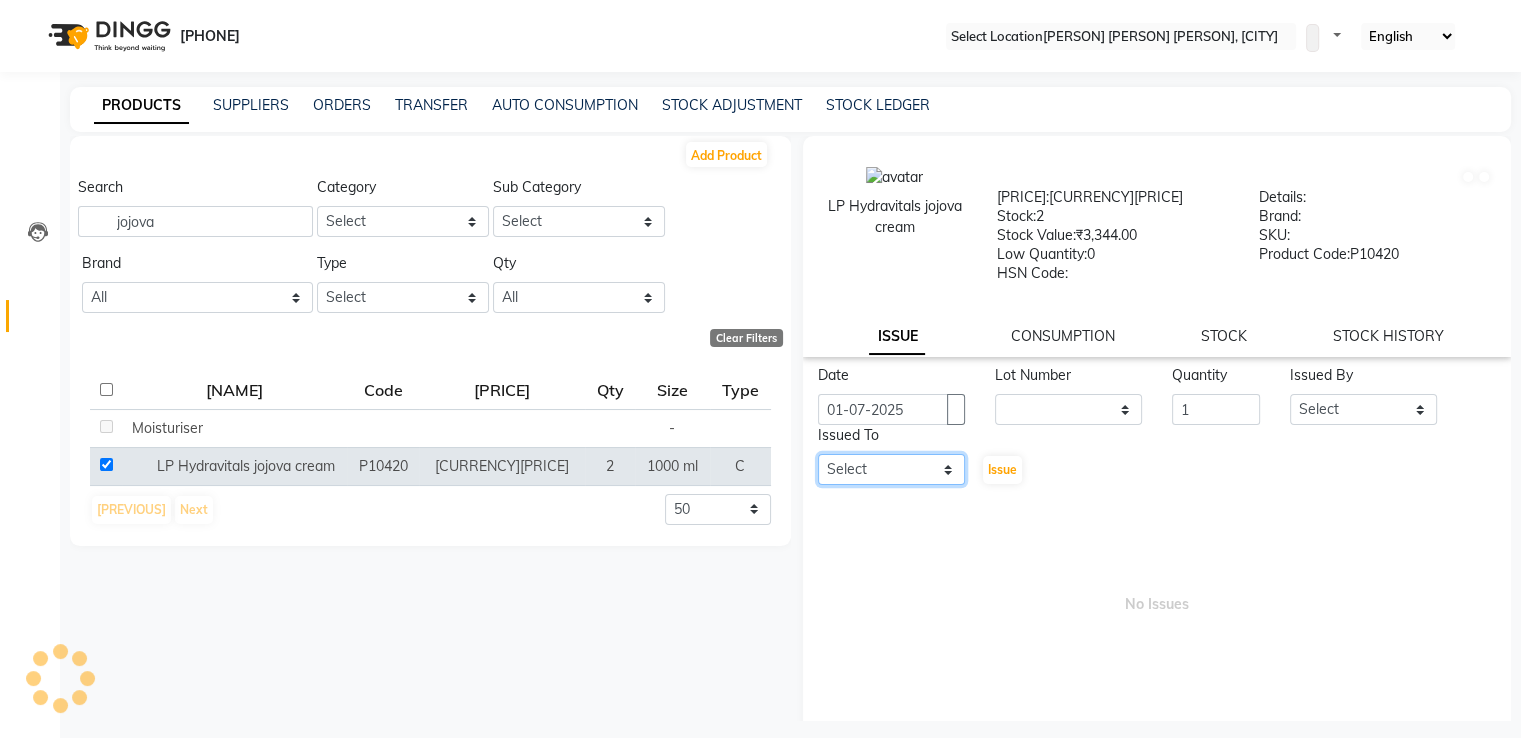 select on "29613" 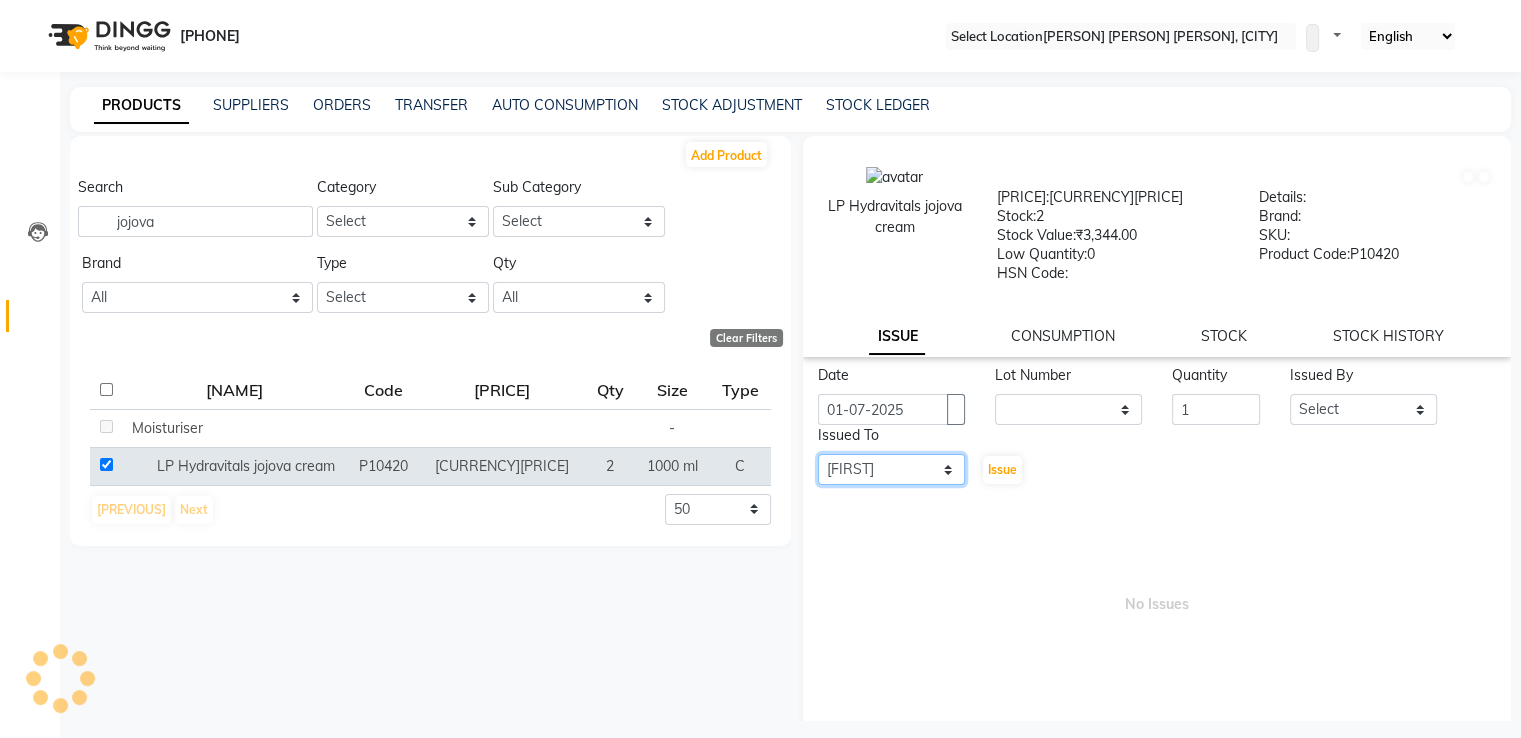 click on "Select Asina [LAST] [LAST] [LAST] [LAST] [LAST] [LAST]" at bounding box center [891, 469] 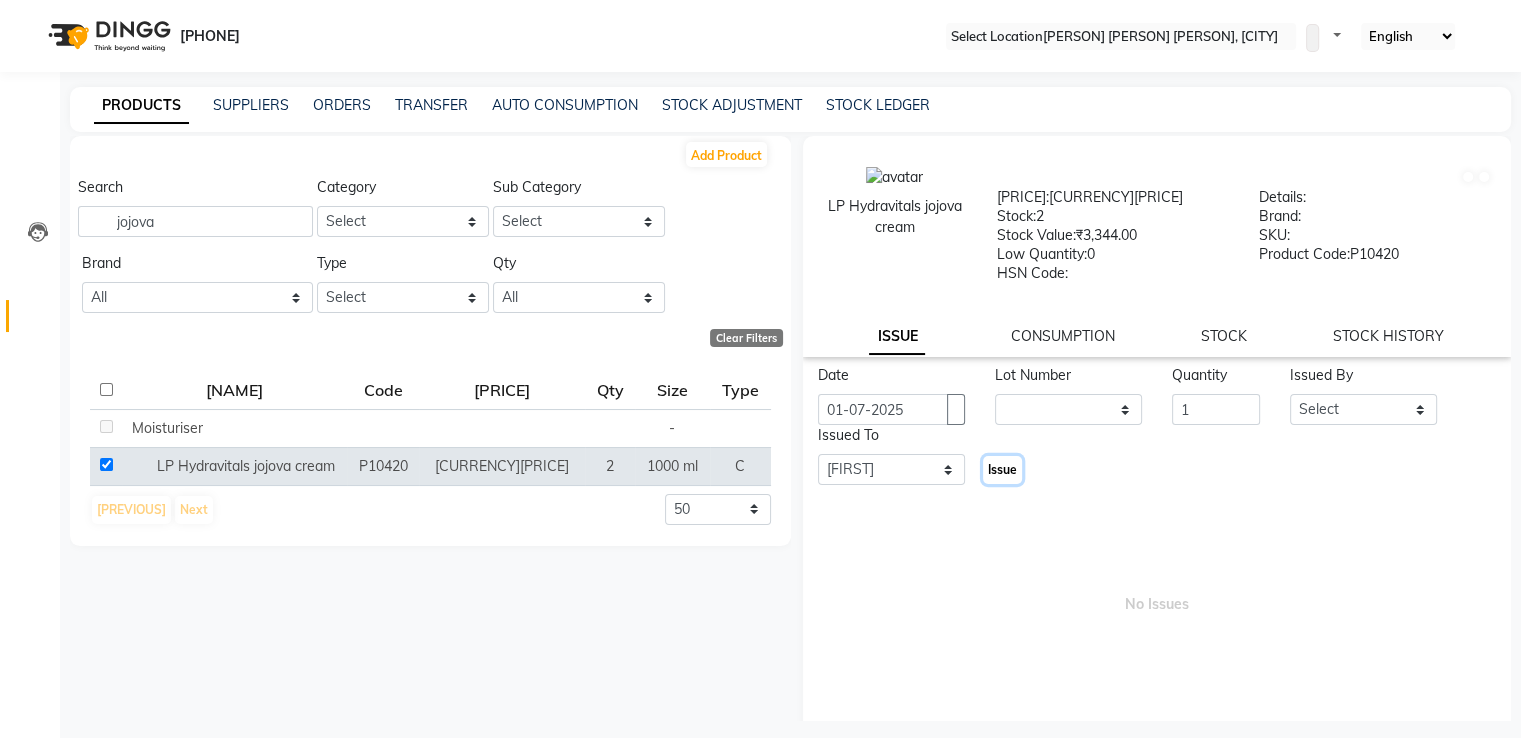 click on "Issue" at bounding box center [1002, 469] 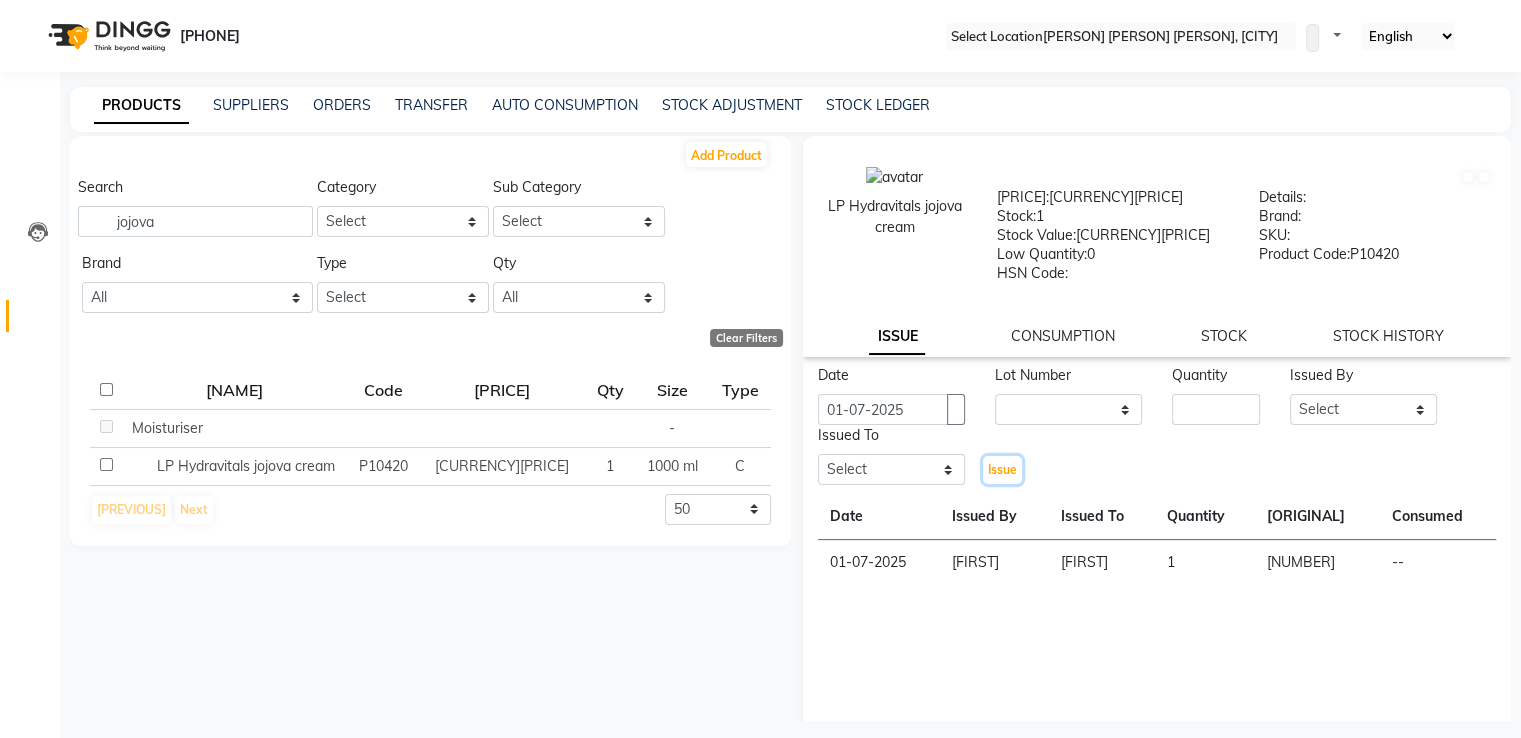 click on "Issue" at bounding box center (1002, 469) 